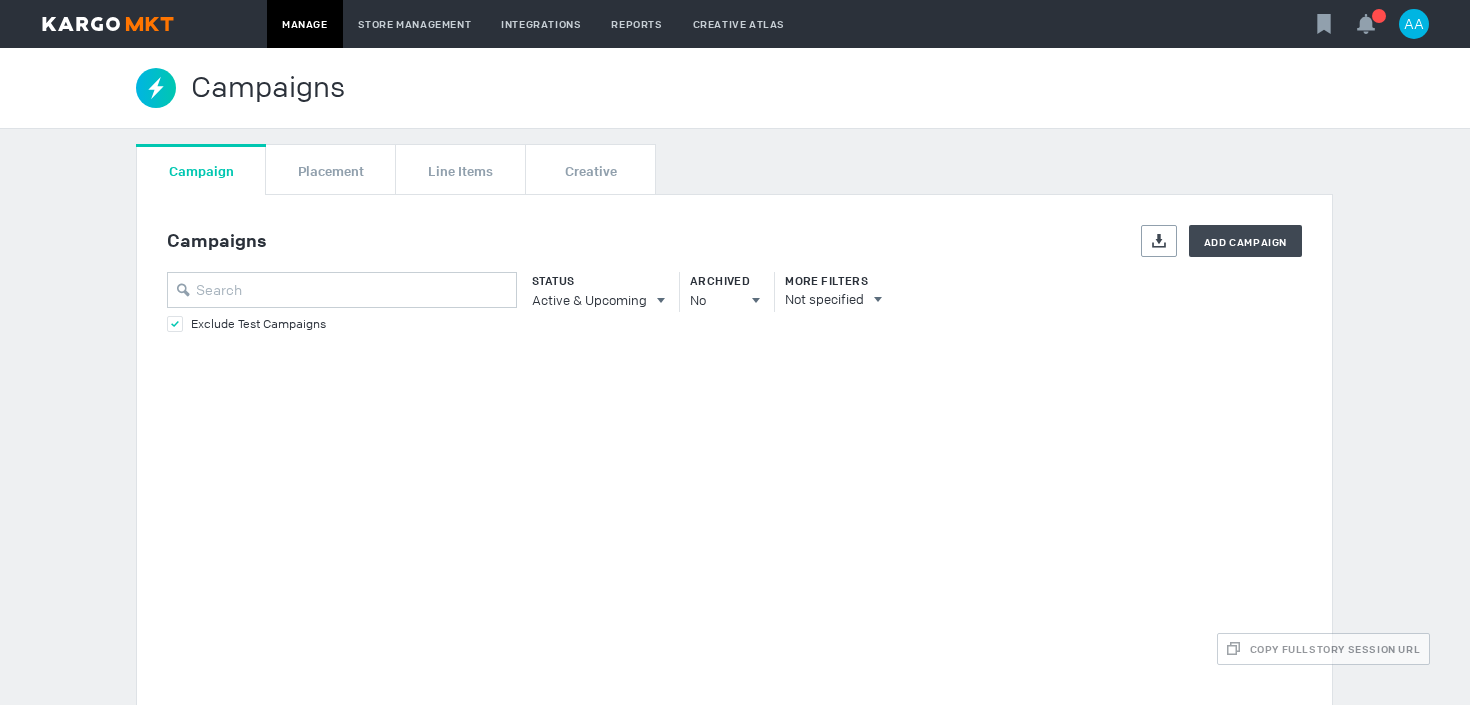scroll, scrollTop: 0, scrollLeft: 0, axis: both 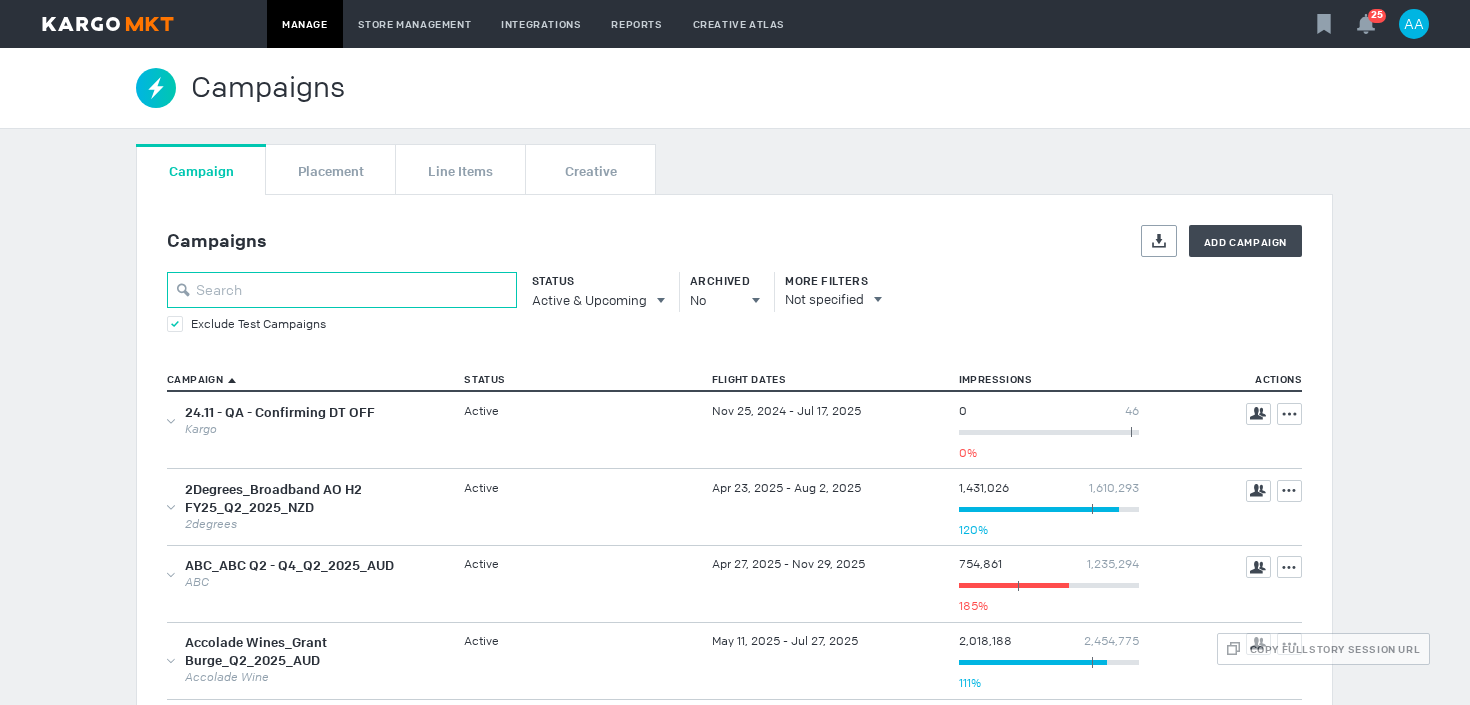 click at bounding box center (342, 290) 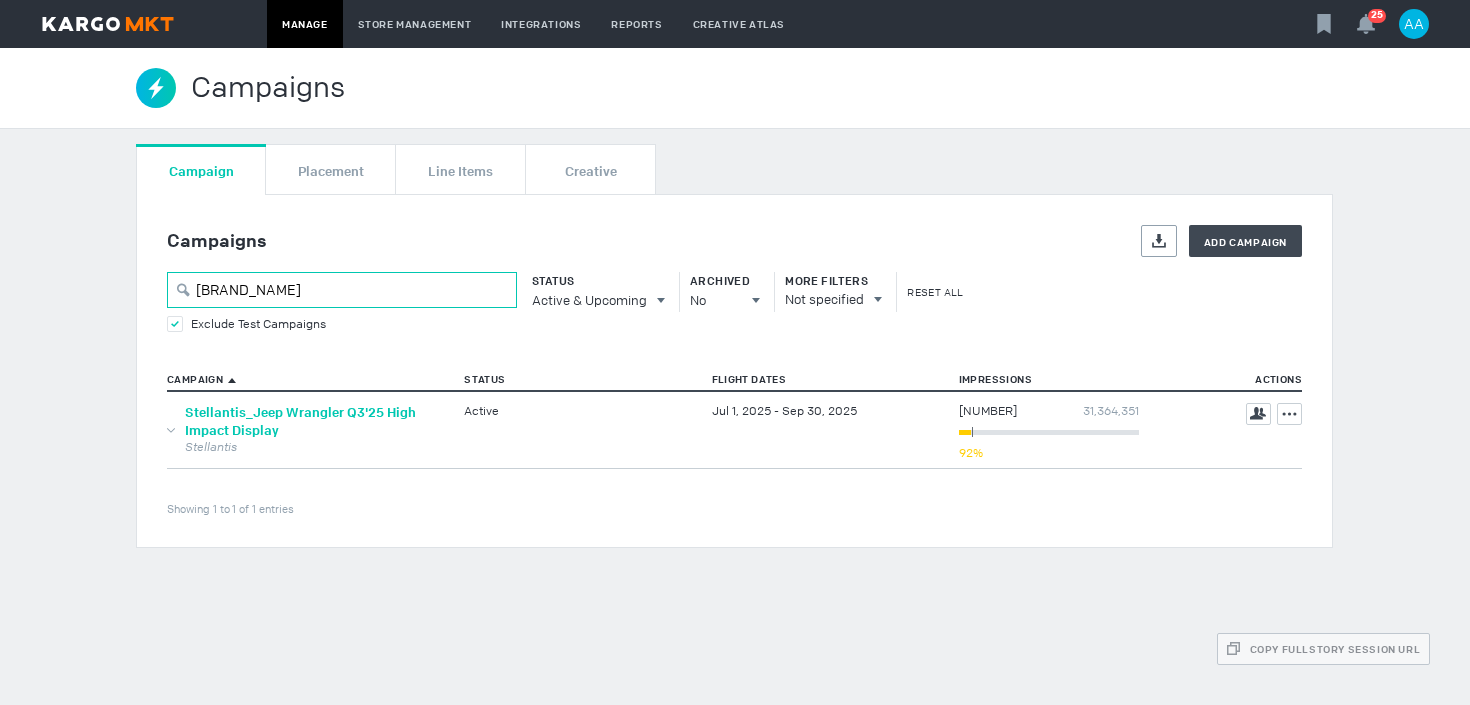 type on "jeep" 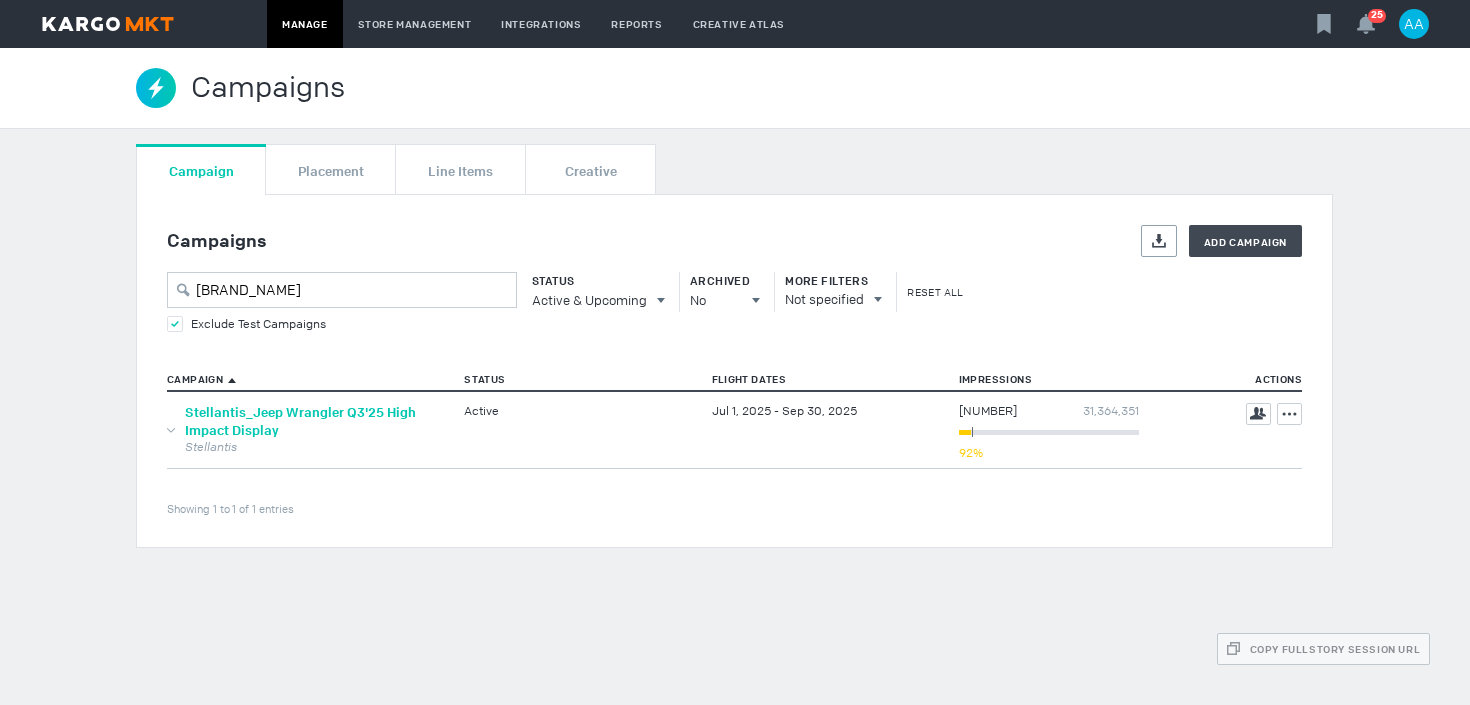 click on "Stellantis_Jeep Wrangler Q3'25 High Impact Display" at bounding box center (300, 421) 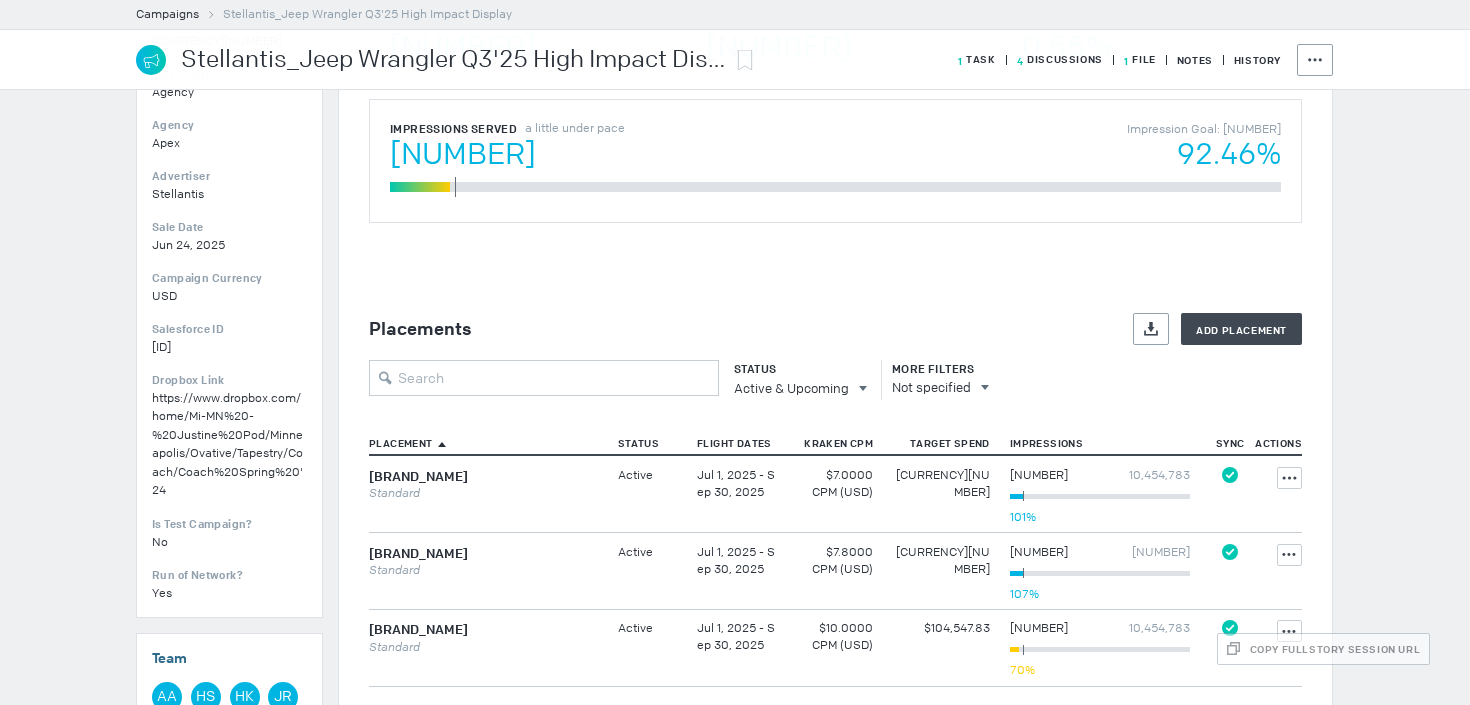 scroll, scrollTop: 513, scrollLeft: 0, axis: vertical 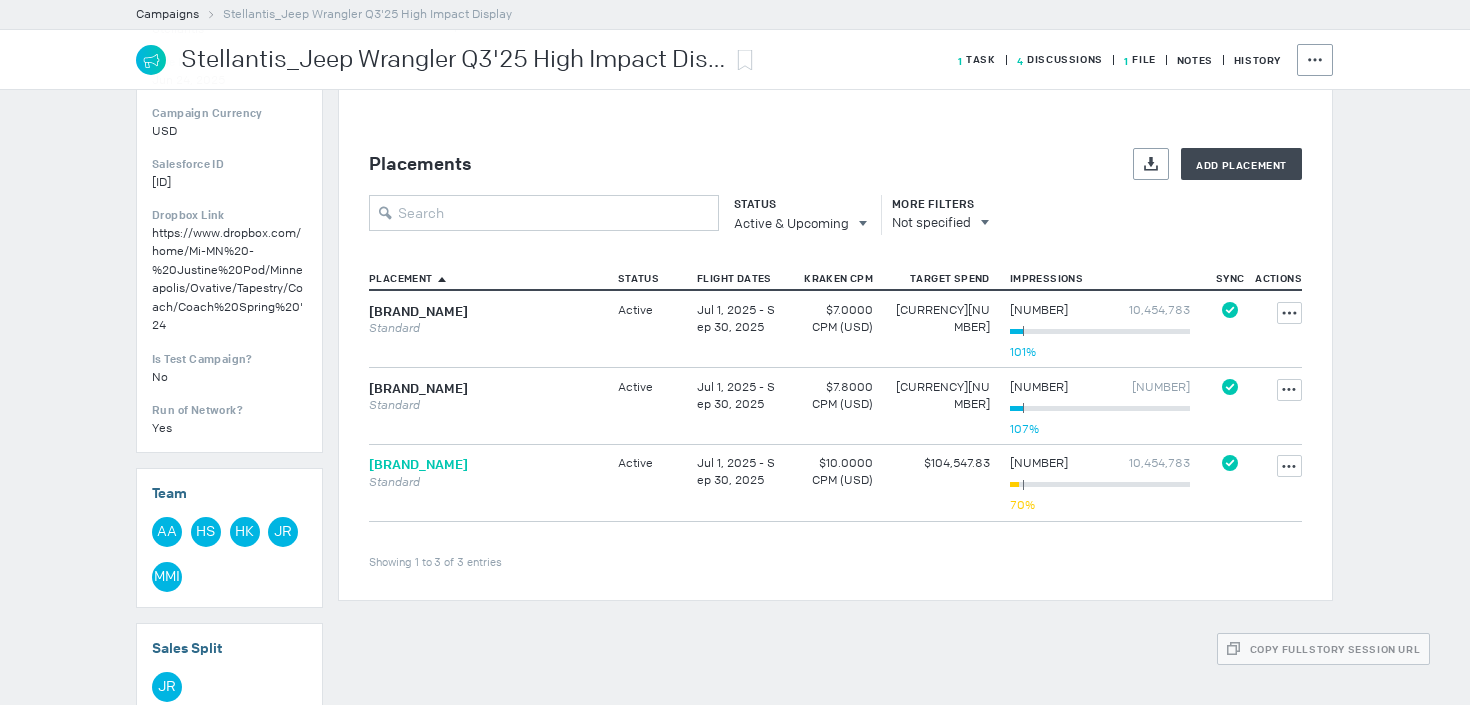 click on "Wrangler_Spotlight Venti + Billboard" at bounding box center [418, 465] 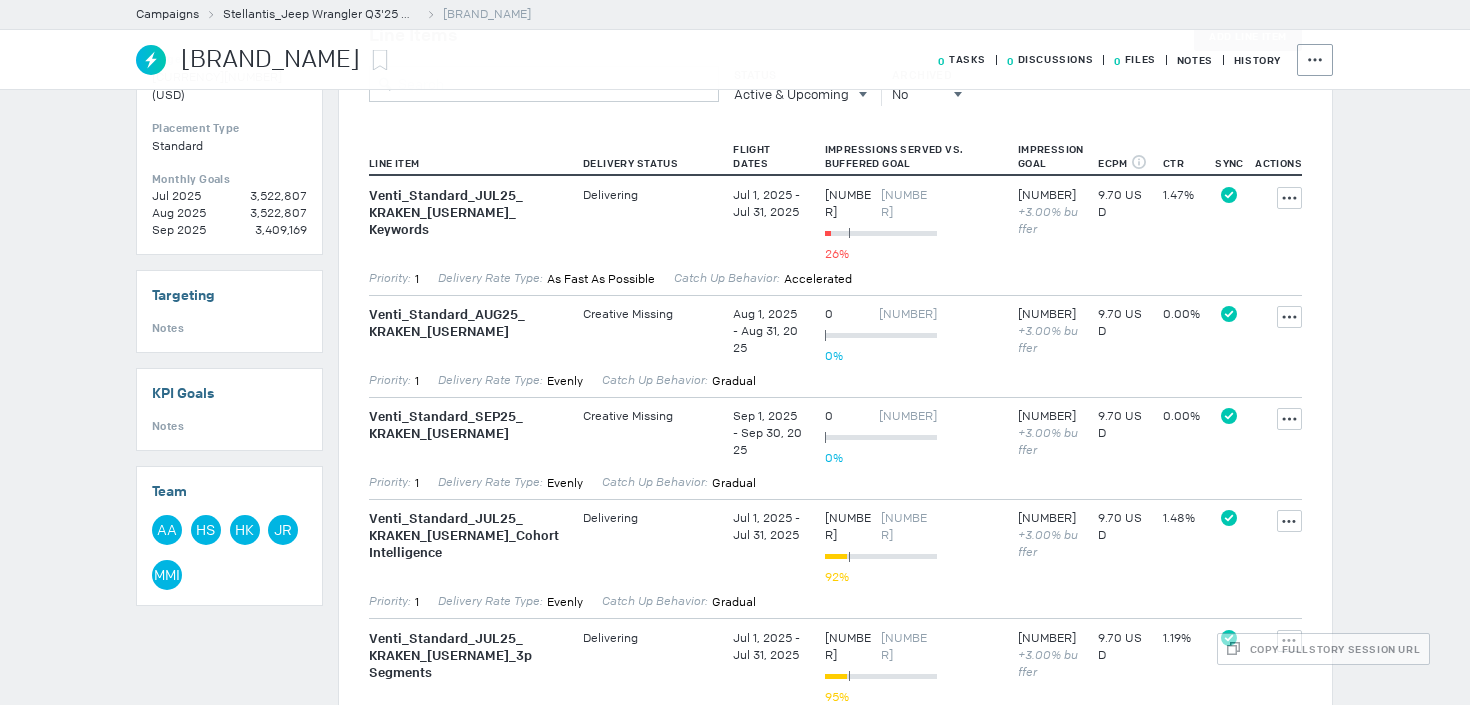 scroll, scrollTop: 474, scrollLeft: 0, axis: vertical 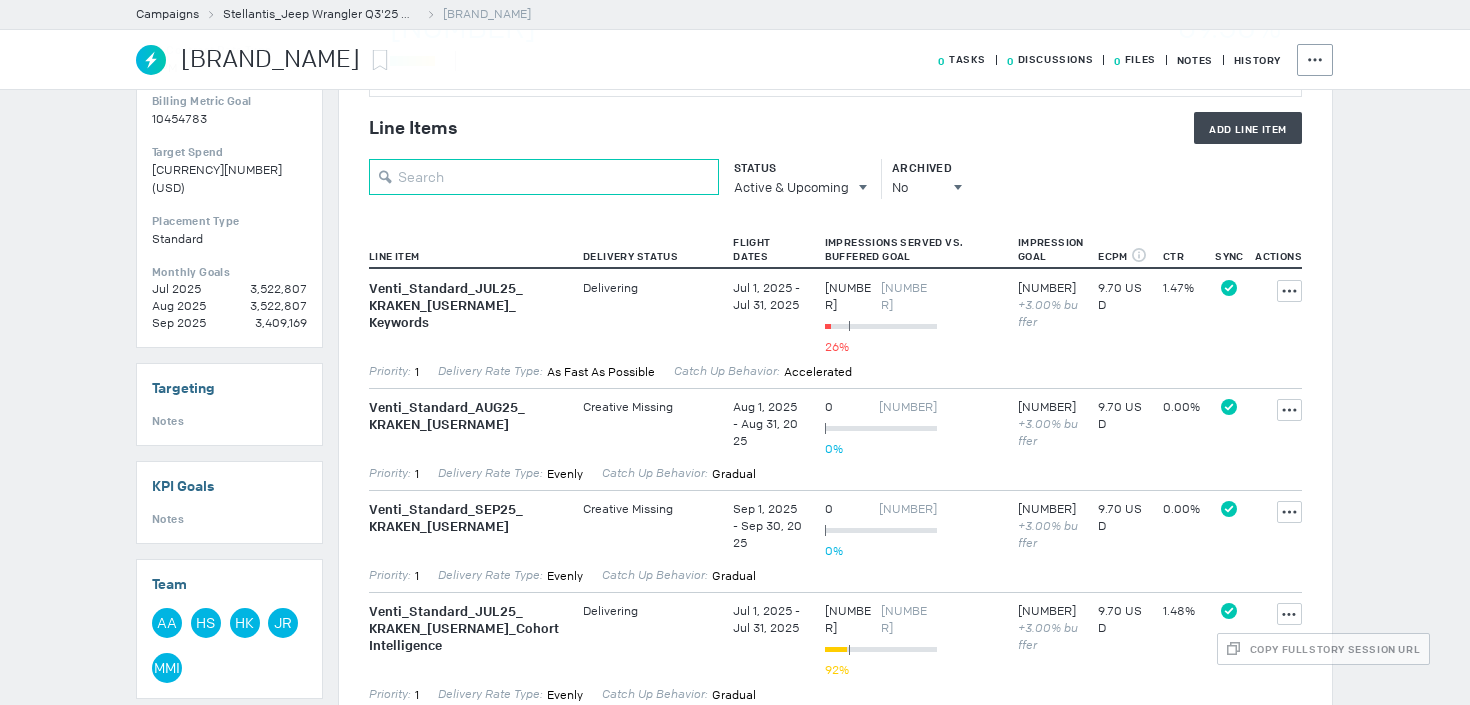 click at bounding box center [544, 177] 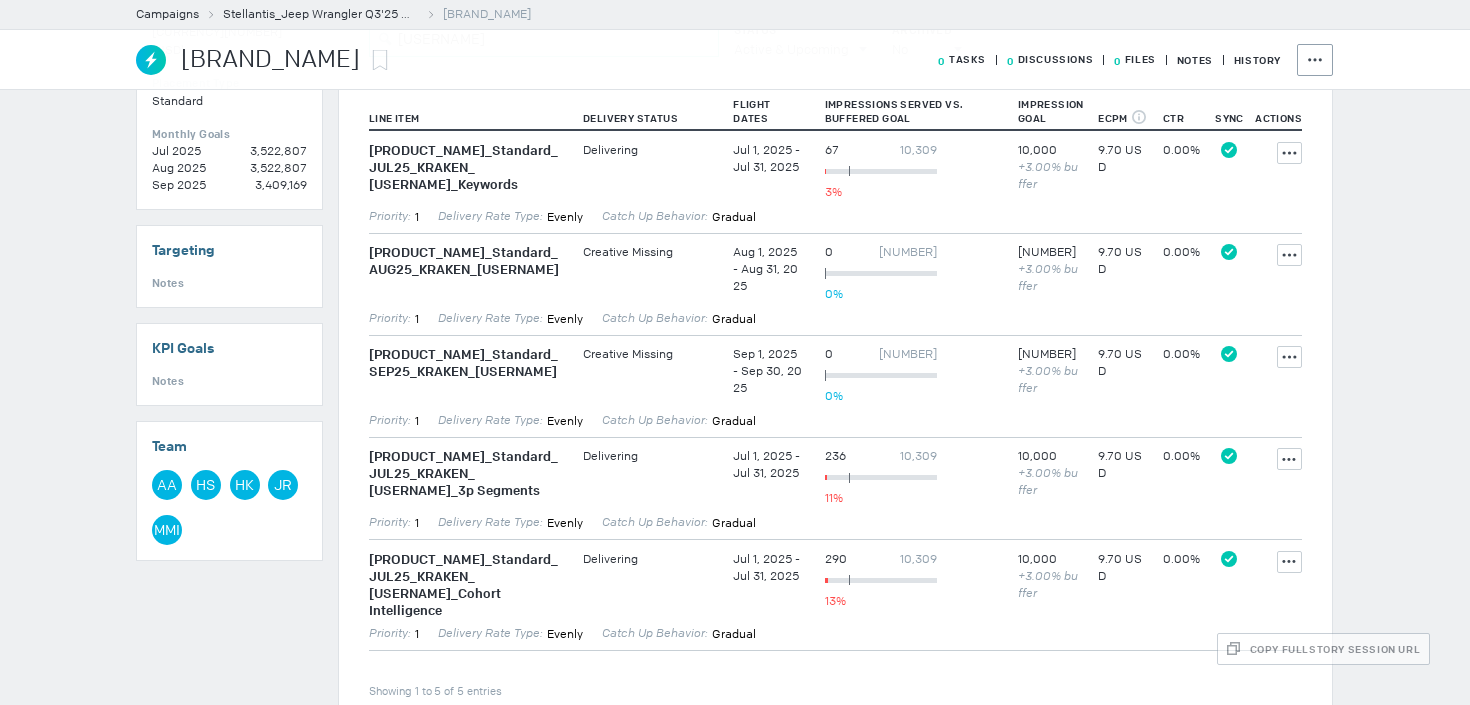 scroll, scrollTop: 614, scrollLeft: 0, axis: vertical 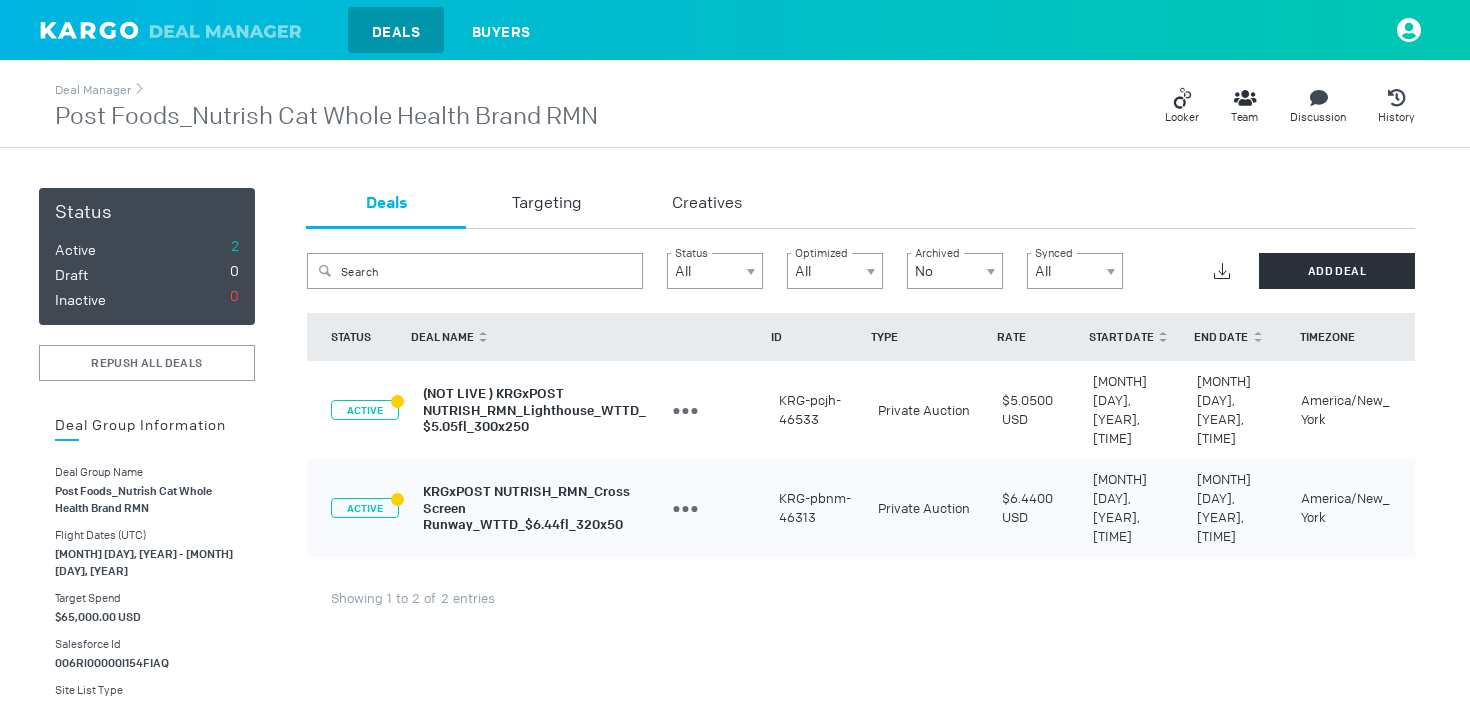 click on "KRGxPOST NUTRISH_RMN_Cross Screen Runway_WTTD_$6.44fl_320x50" at bounding box center (526, 508) 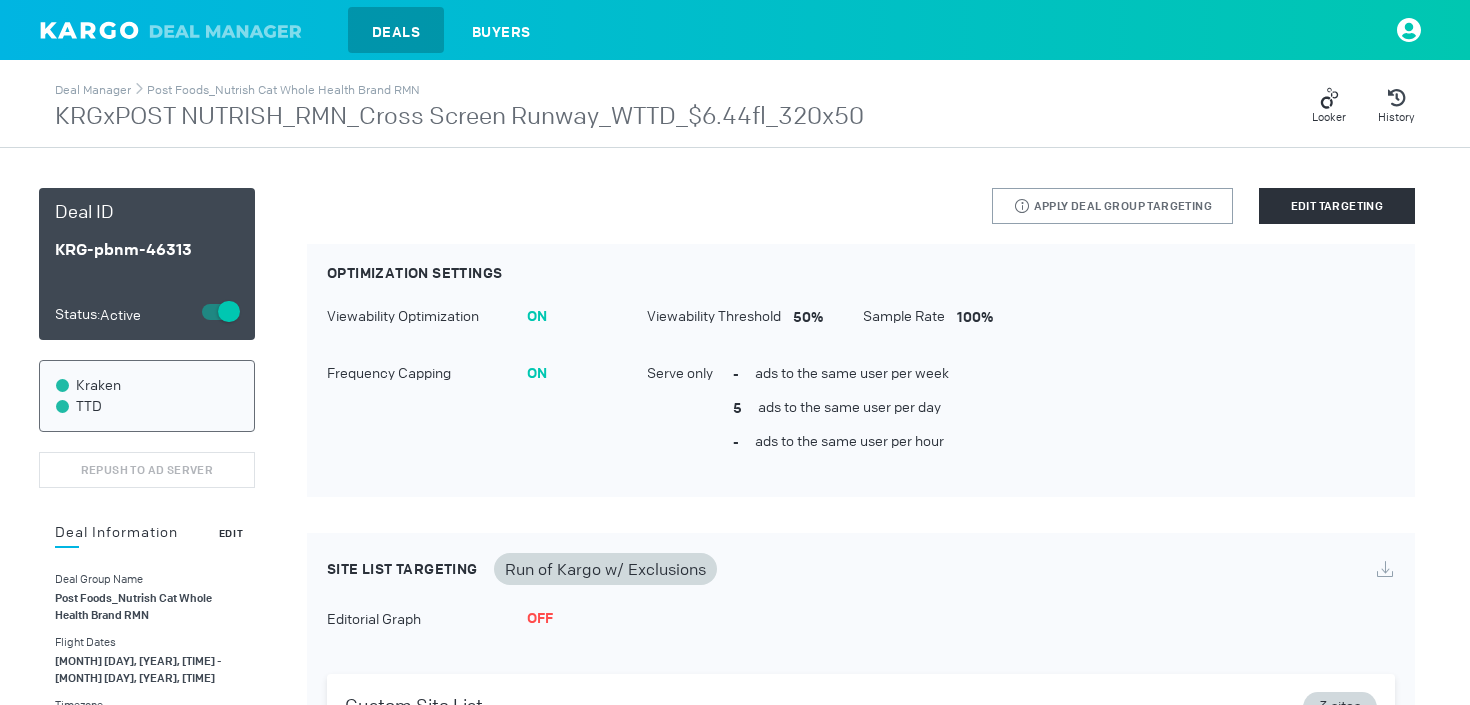 click on "Edit" at bounding box center (231, 533) 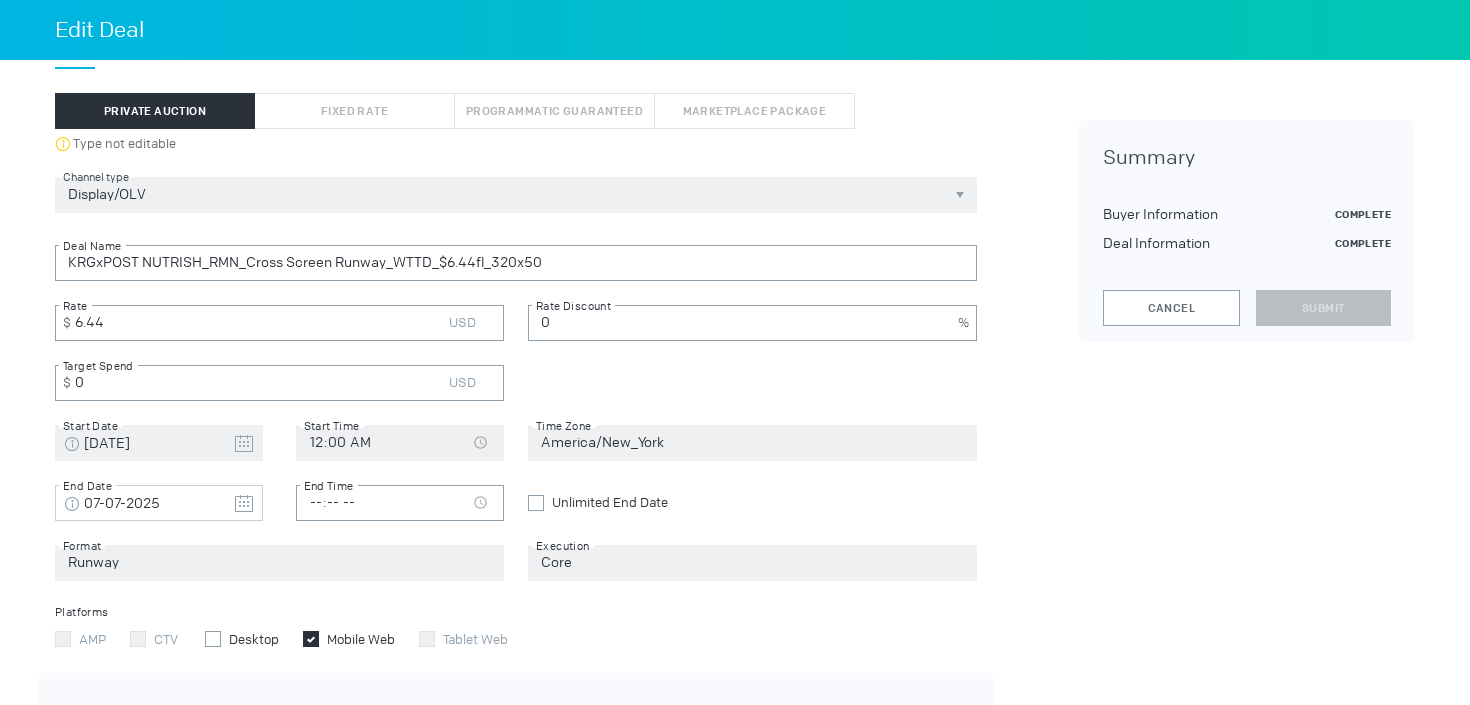scroll, scrollTop: 382, scrollLeft: 0, axis: vertical 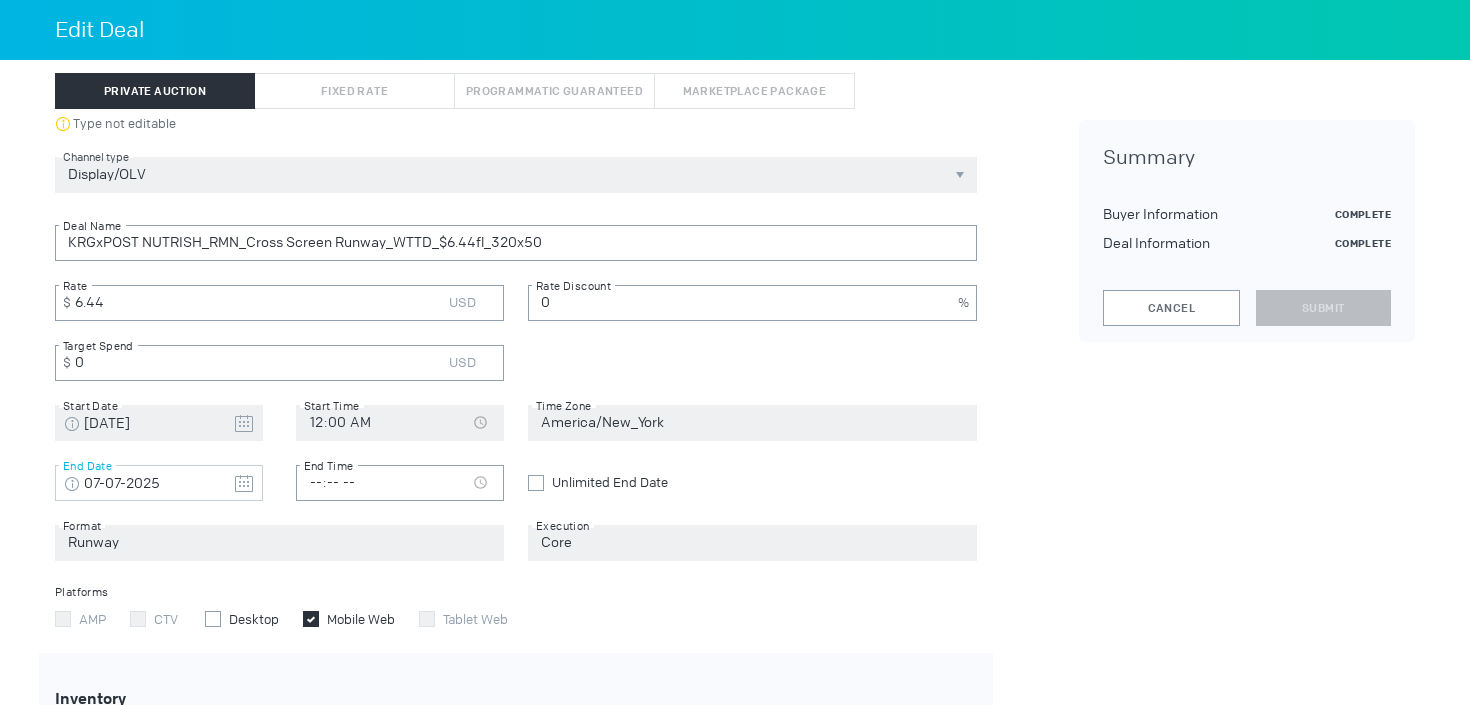 click at bounding box center (244, 424) 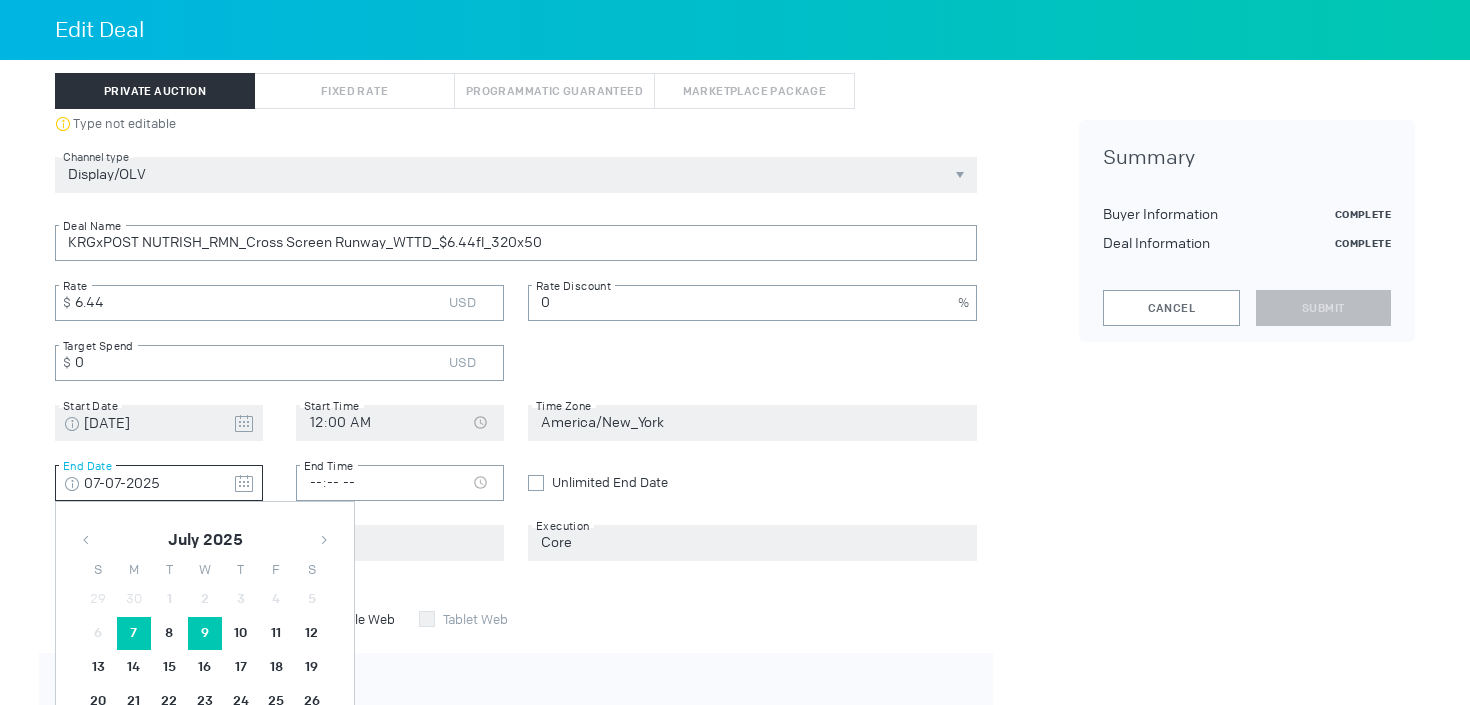 click on "9" at bounding box center [134, 633] 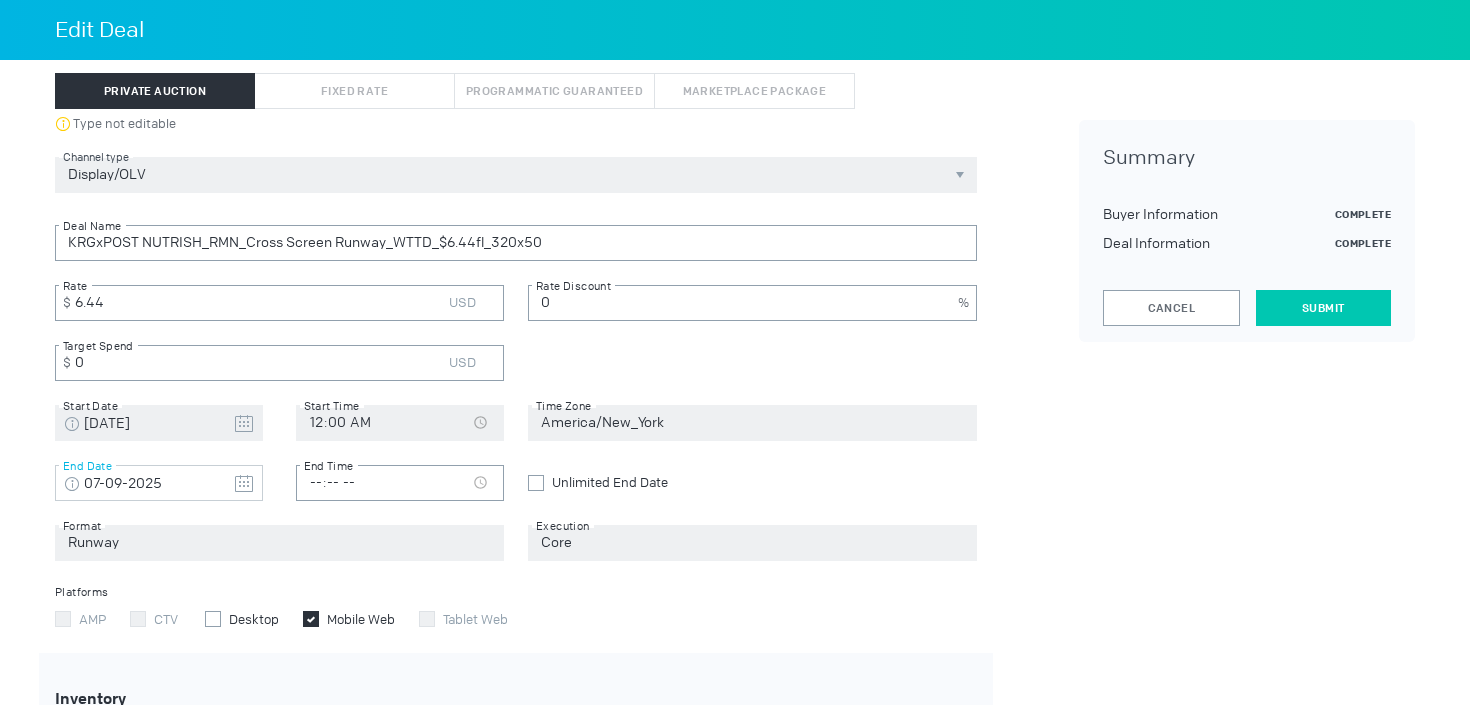 click on "Submit" at bounding box center (1323, 308) 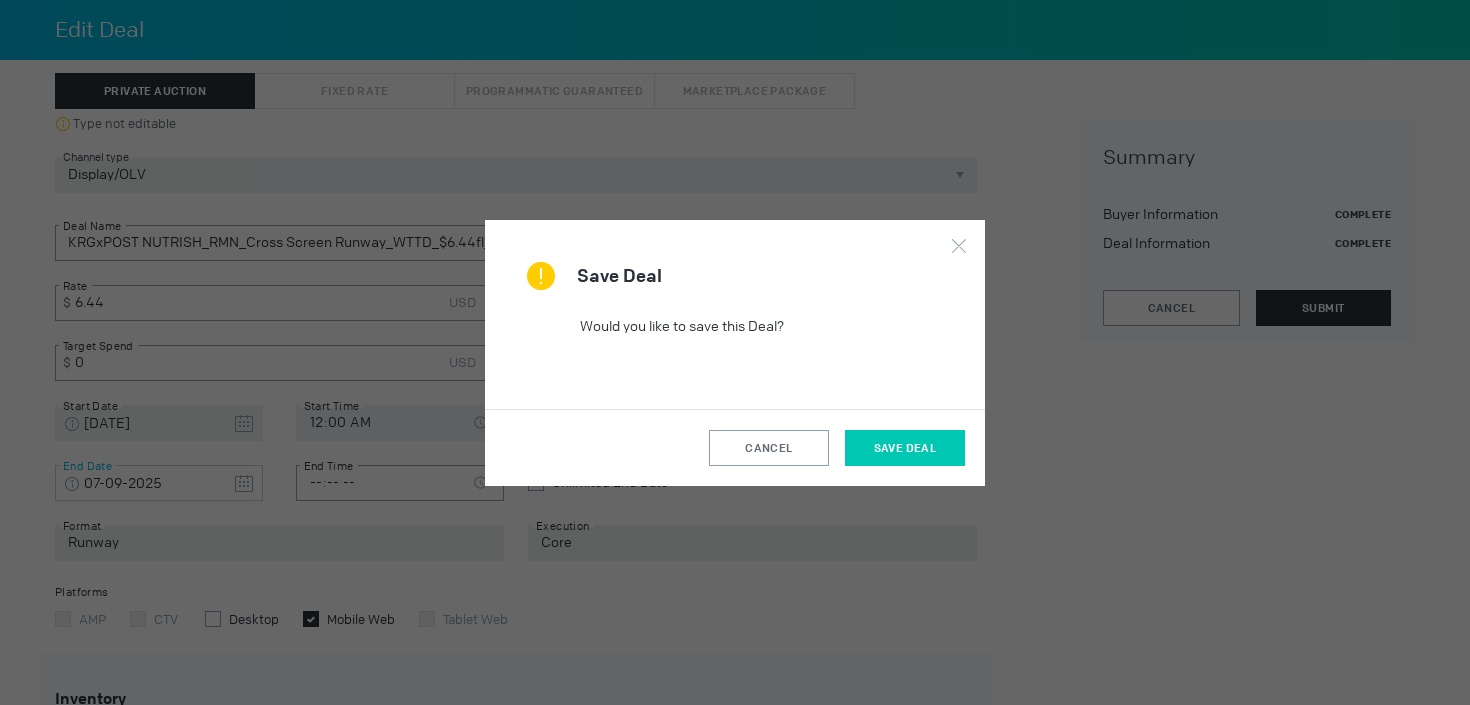 click on "Save Deal" at bounding box center [905, 448] 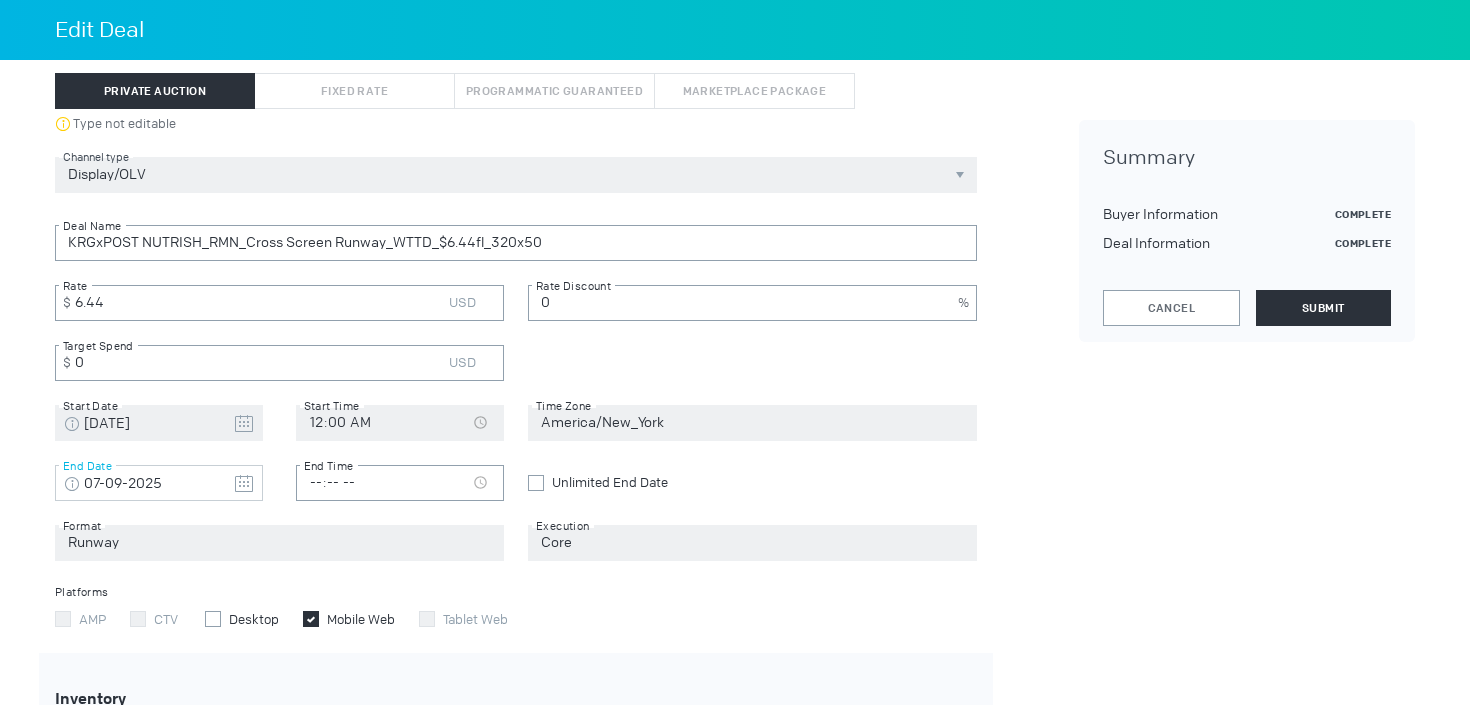 scroll, scrollTop: 0, scrollLeft: 0, axis: both 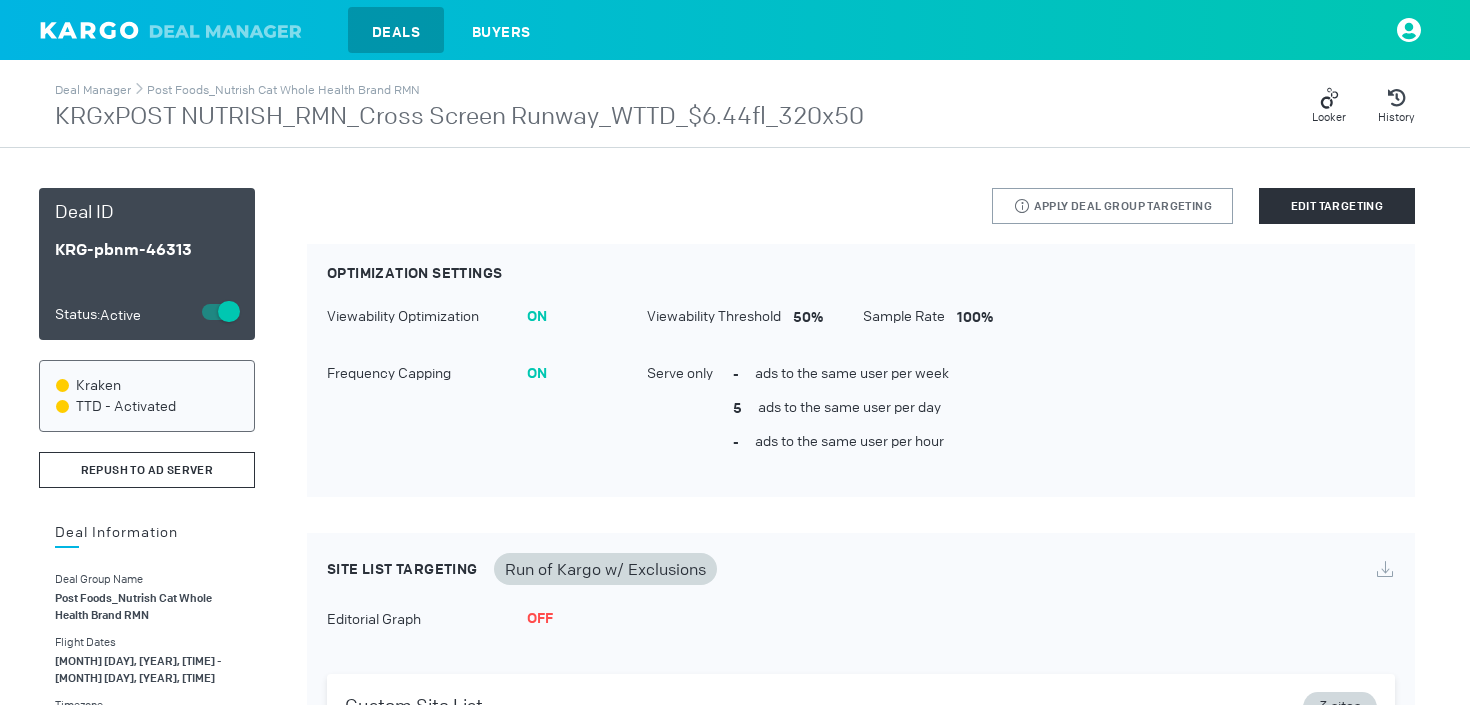 click on "Repush to Ad Server" at bounding box center (147, 470) 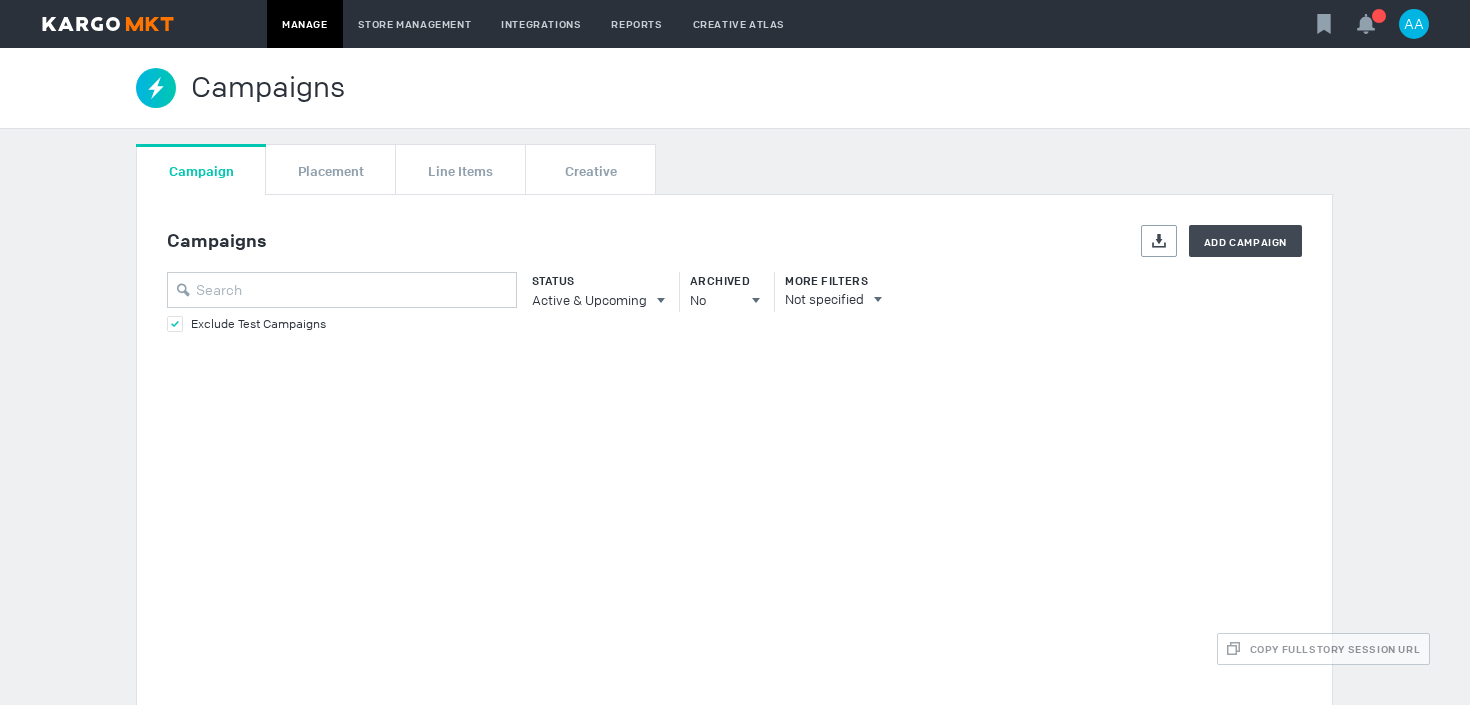 scroll, scrollTop: 0, scrollLeft: 0, axis: both 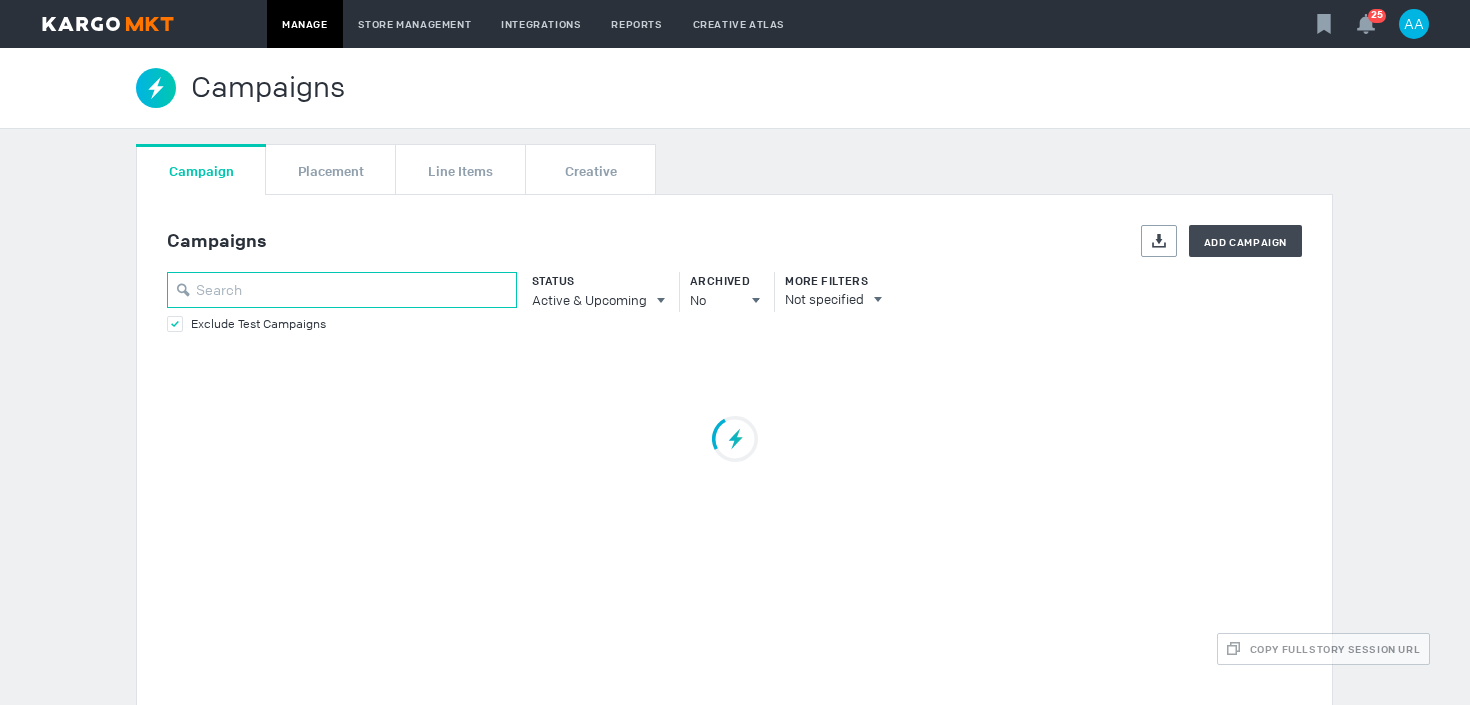 click at bounding box center [342, 290] 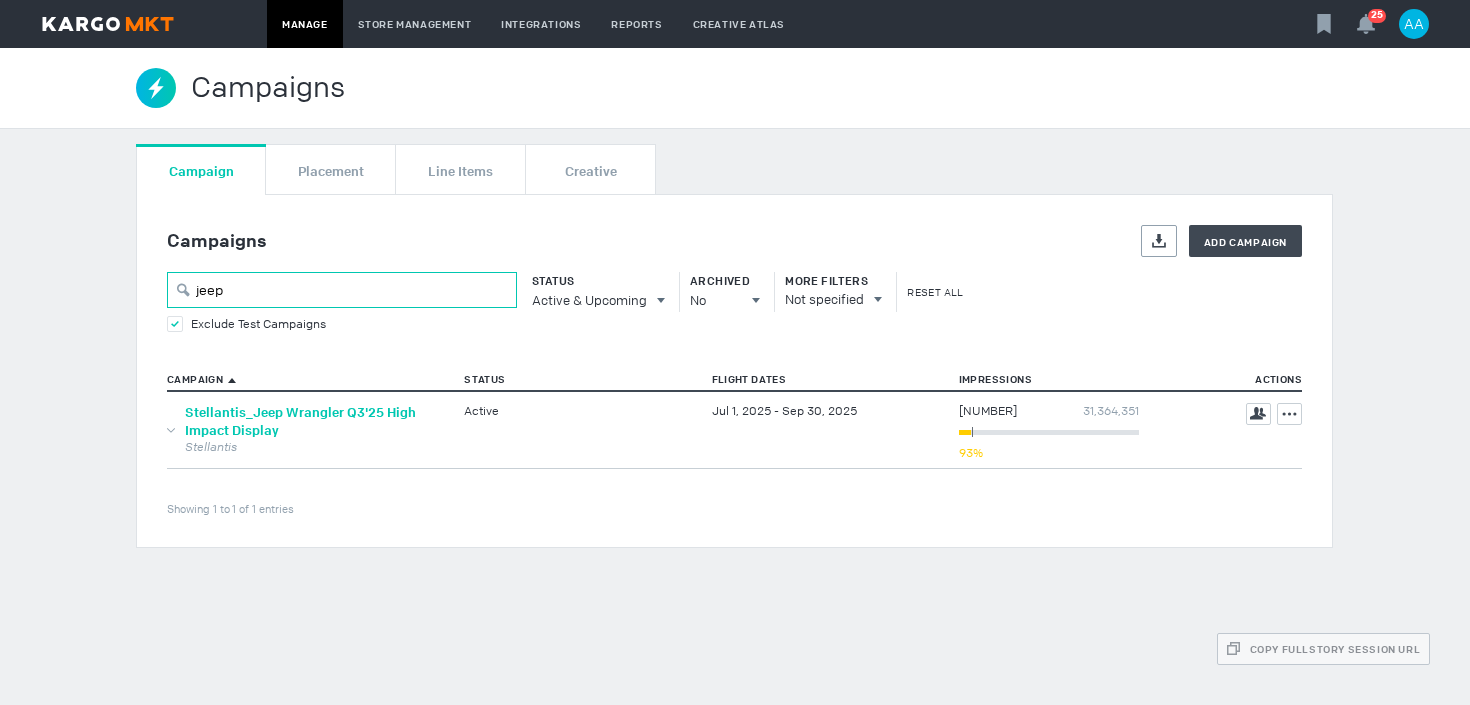 type on "jeep" 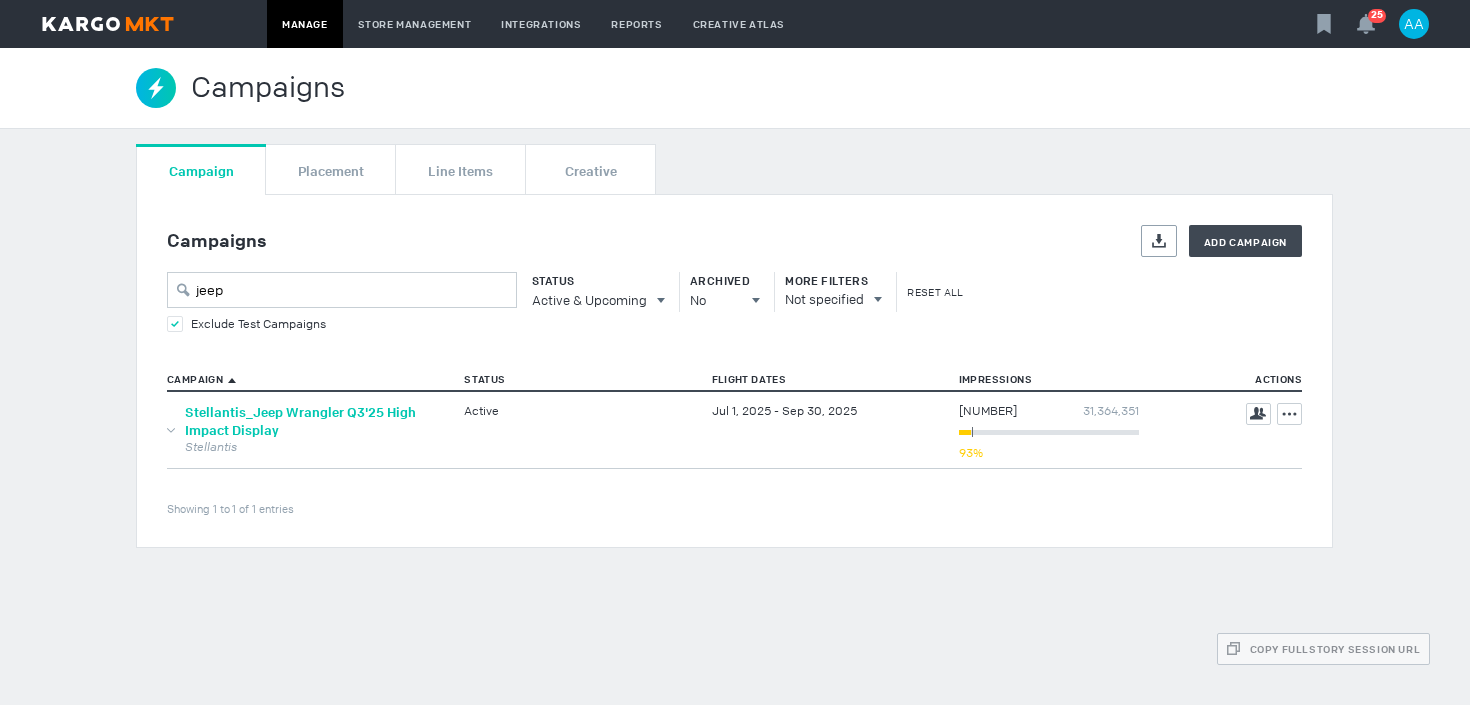 click on "Stellantis_Jeep Wrangler Q3'25 High Impact Display" at bounding box center (300, 421) 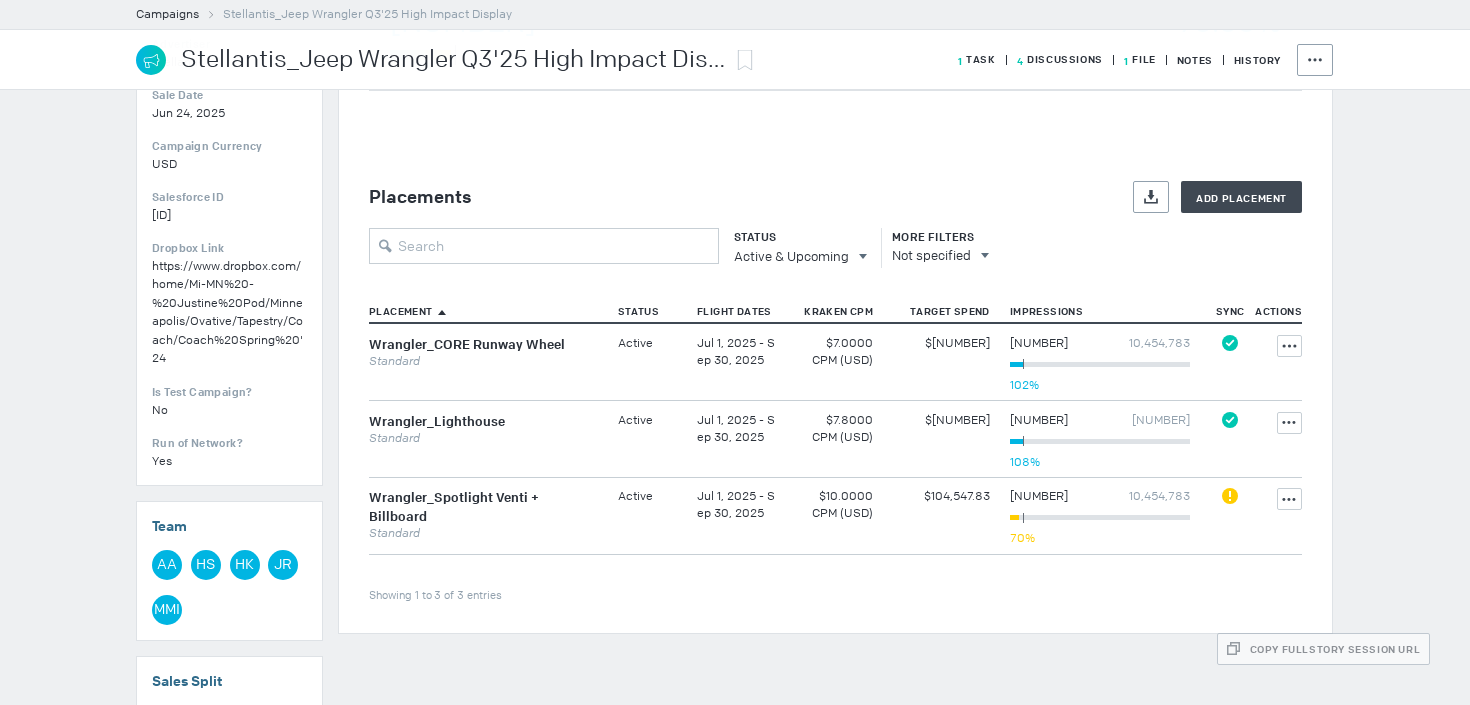 scroll, scrollTop: 480, scrollLeft: 0, axis: vertical 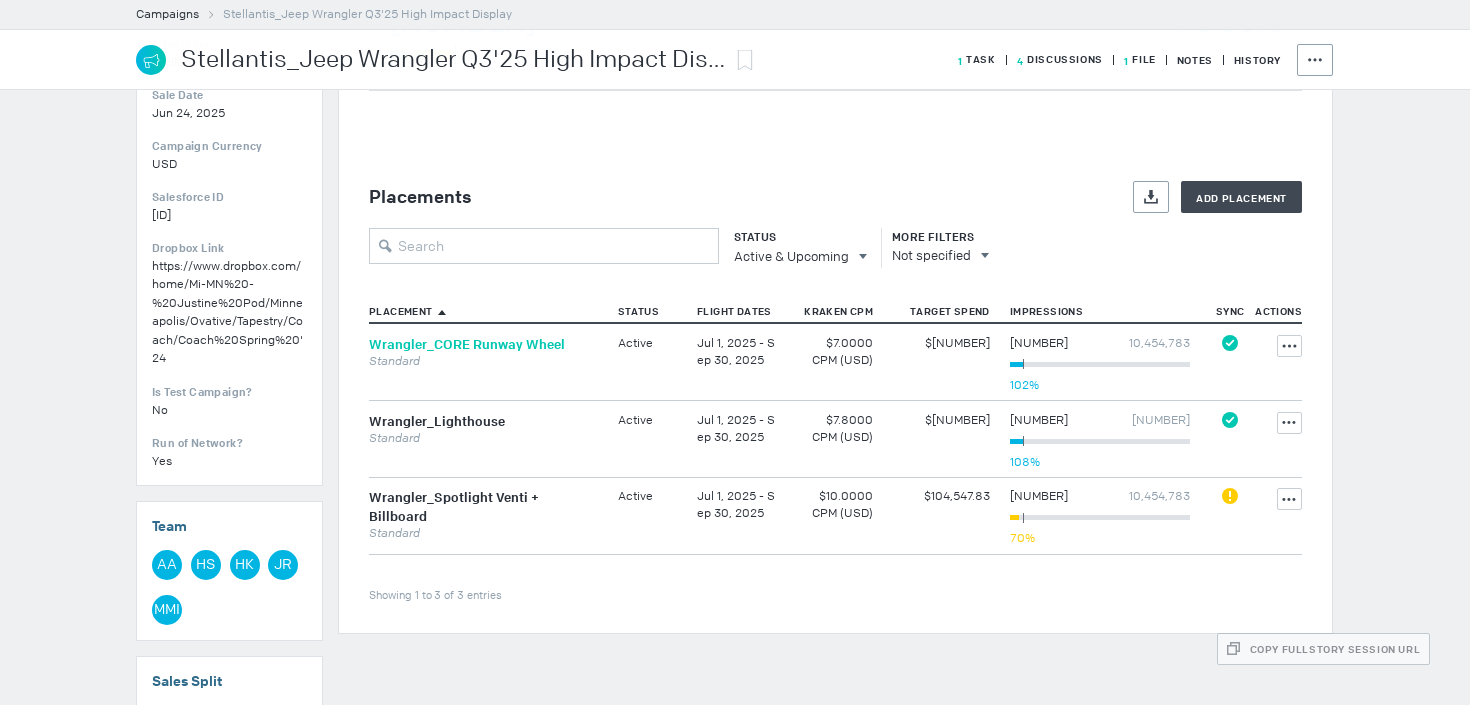 click on "Wrangler_CORE Runway Wheel" at bounding box center (467, 344) 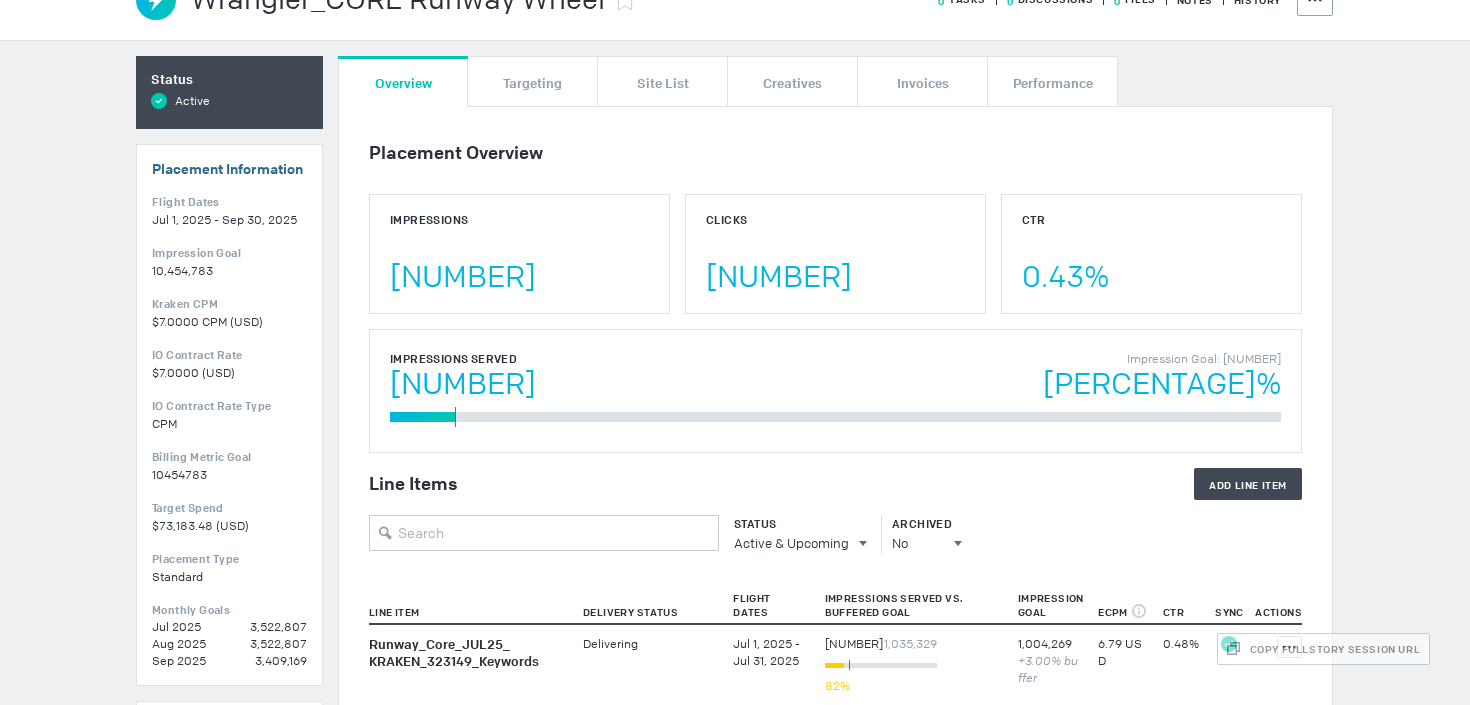 scroll, scrollTop: 0, scrollLeft: 0, axis: both 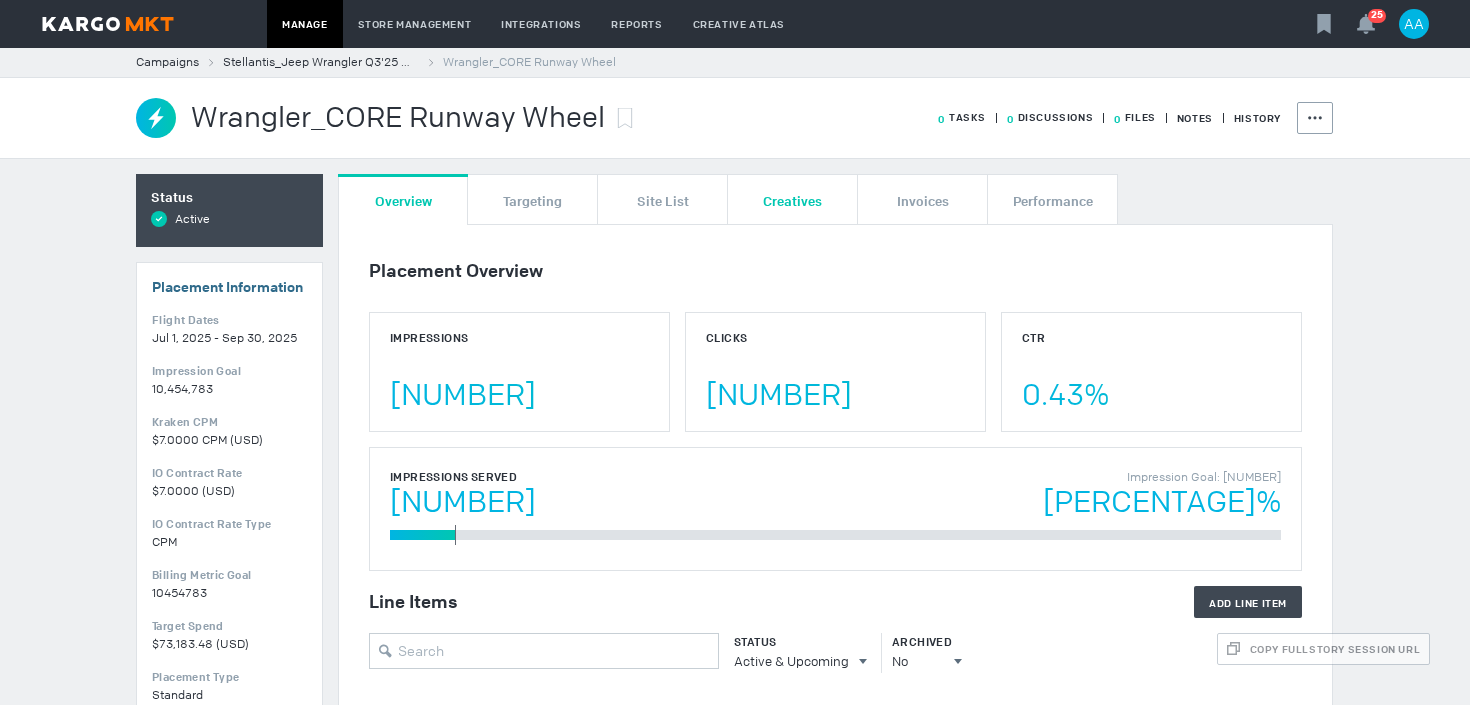 click on "Creatives" at bounding box center (792, 200) 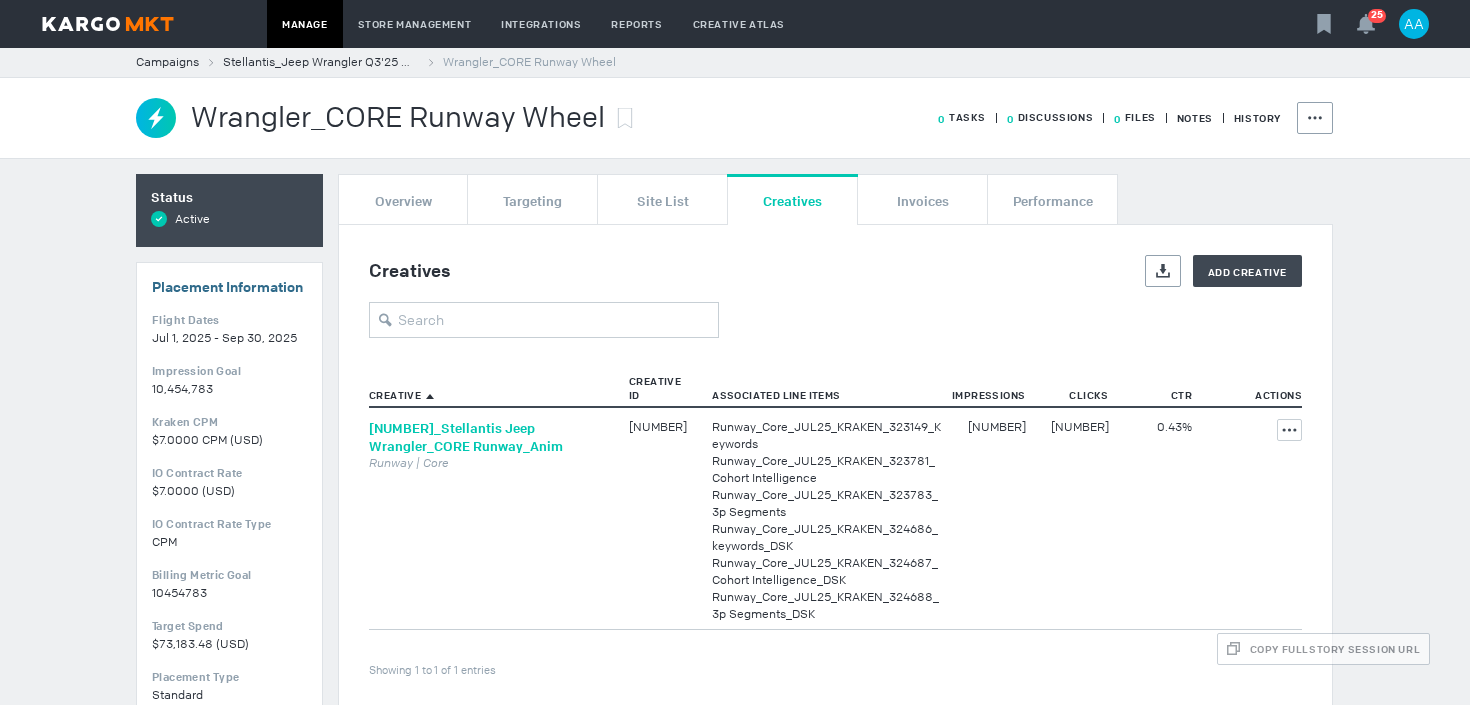 click on "[NUMBER]_Stellantis Jeep Wrangler_CORE Runway_Anim" at bounding box center (466, 437) 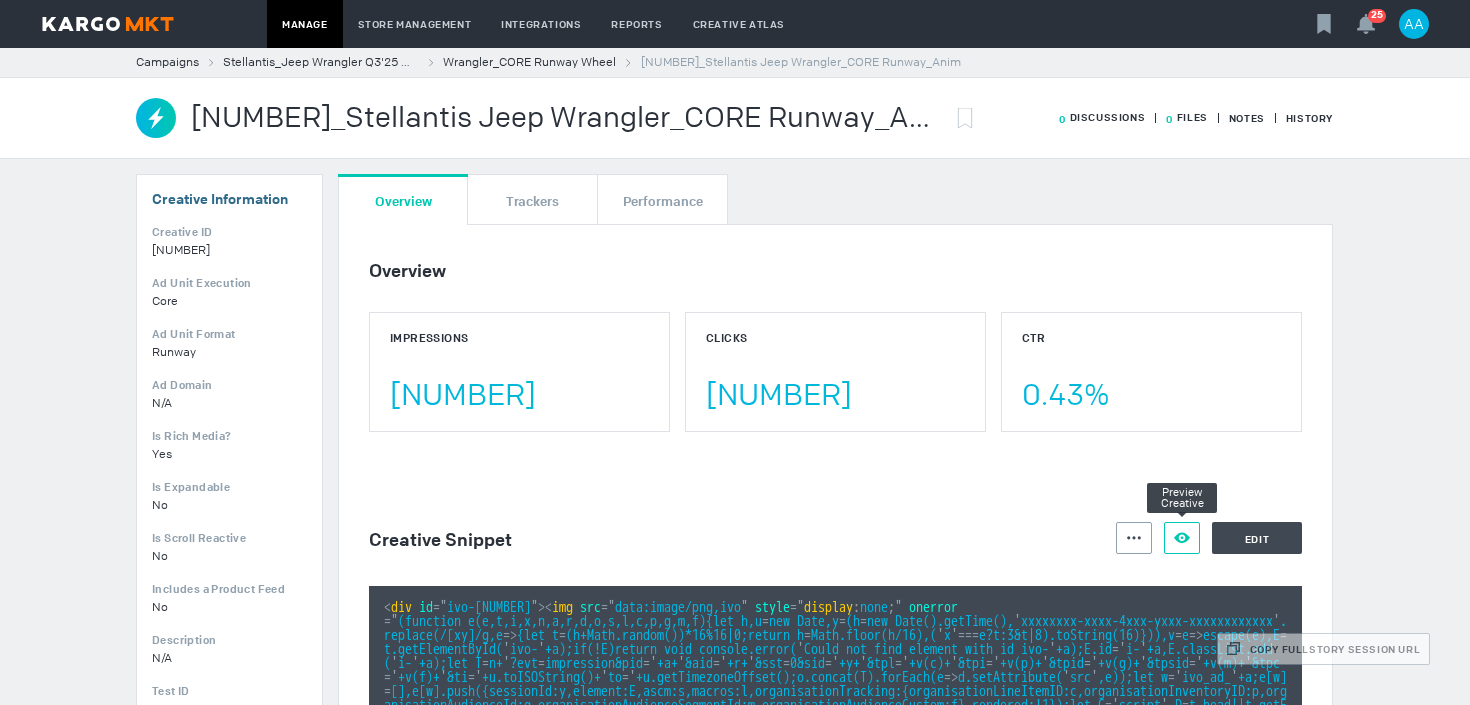 click on "Preview Creative" at bounding box center (1182, 538) 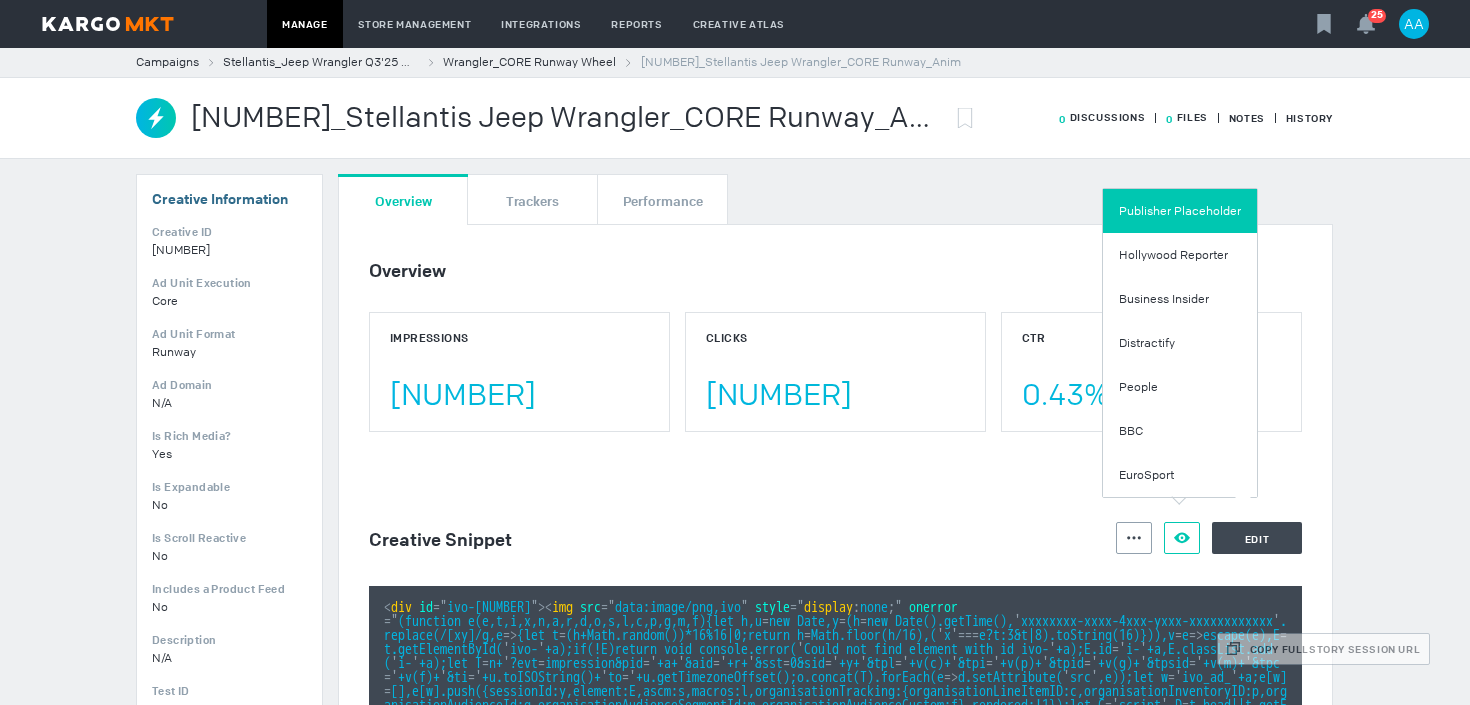 click on "Publisher Placeholder" at bounding box center [1180, 211] 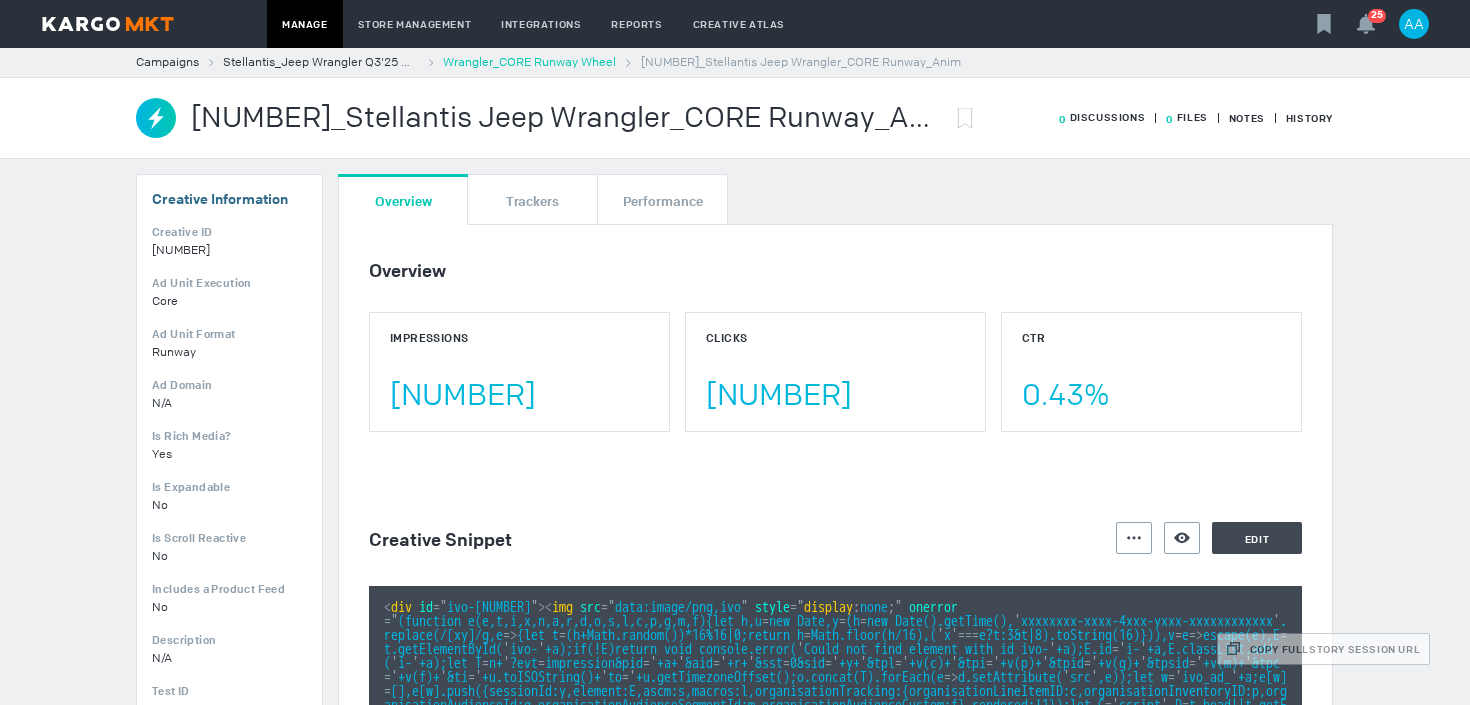 click on "Wrangler_CORE Runway Wheel" at bounding box center (529, 62) 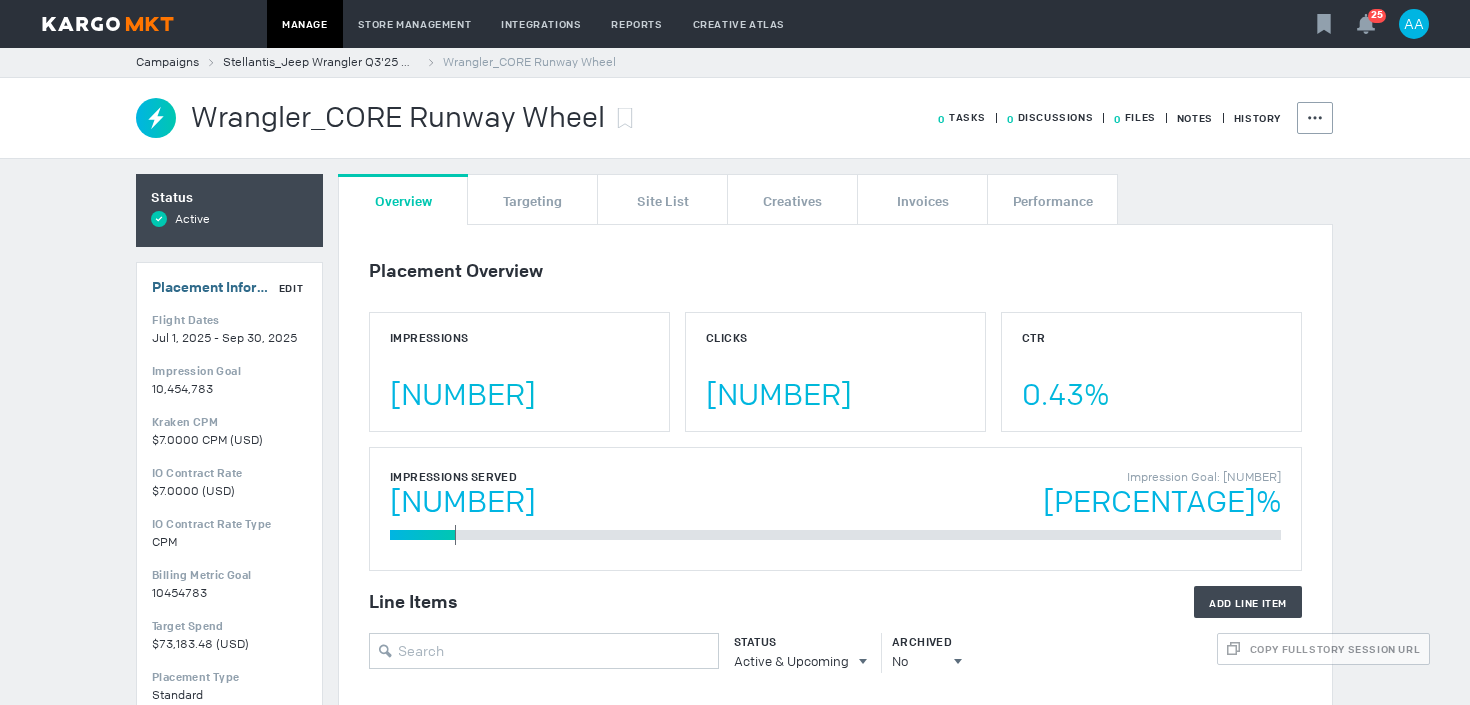 click on "Edit" at bounding box center (291, 288) 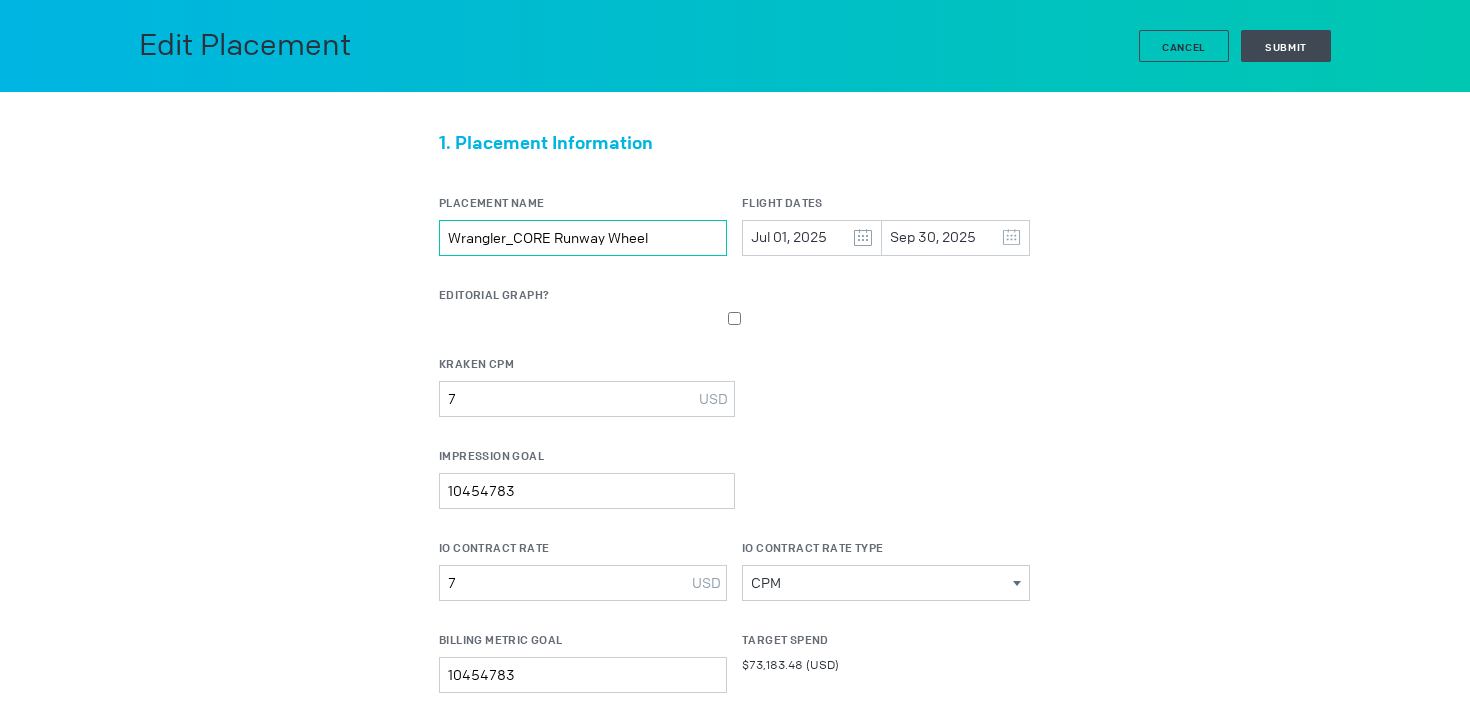 drag, startPoint x: 690, startPoint y: 227, endPoint x: 616, endPoint y: 238, distance: 74.8131 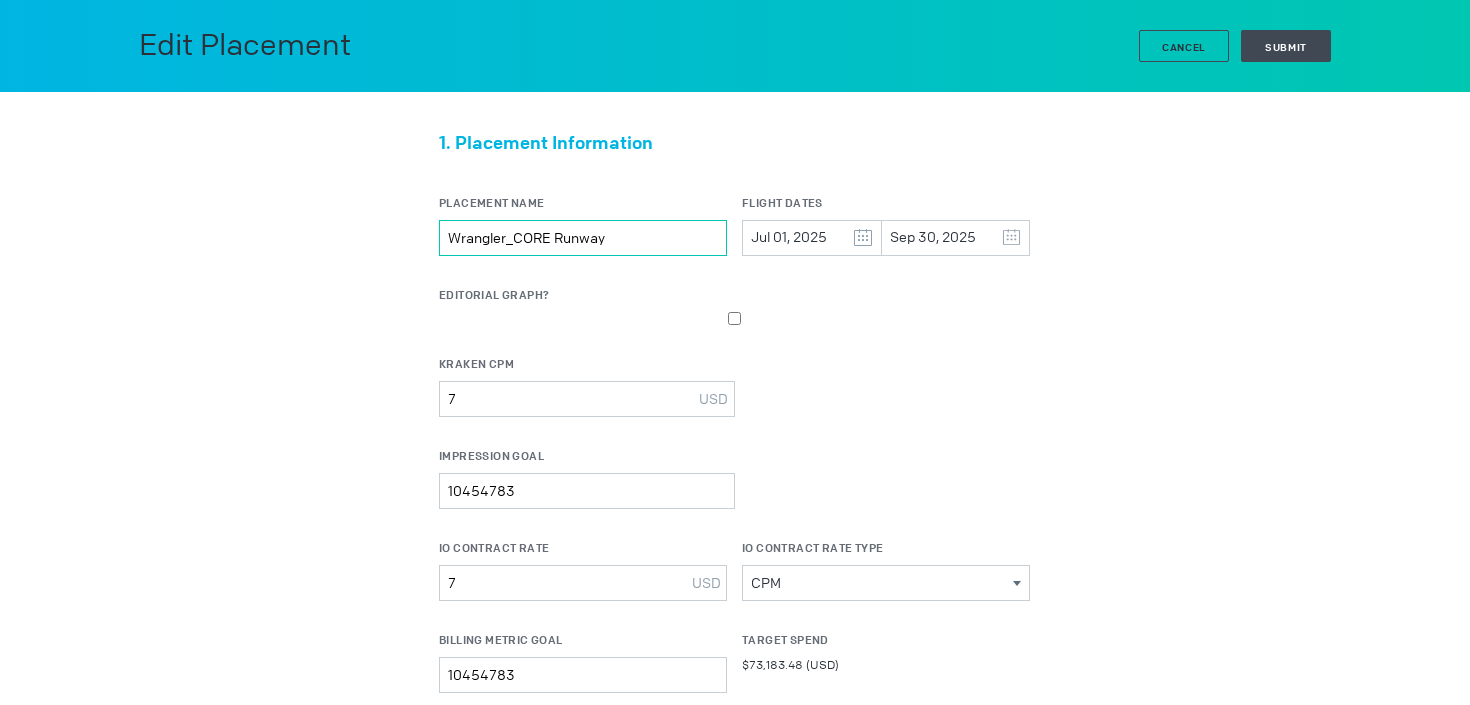 type on "Wrangler_CORE Runway" 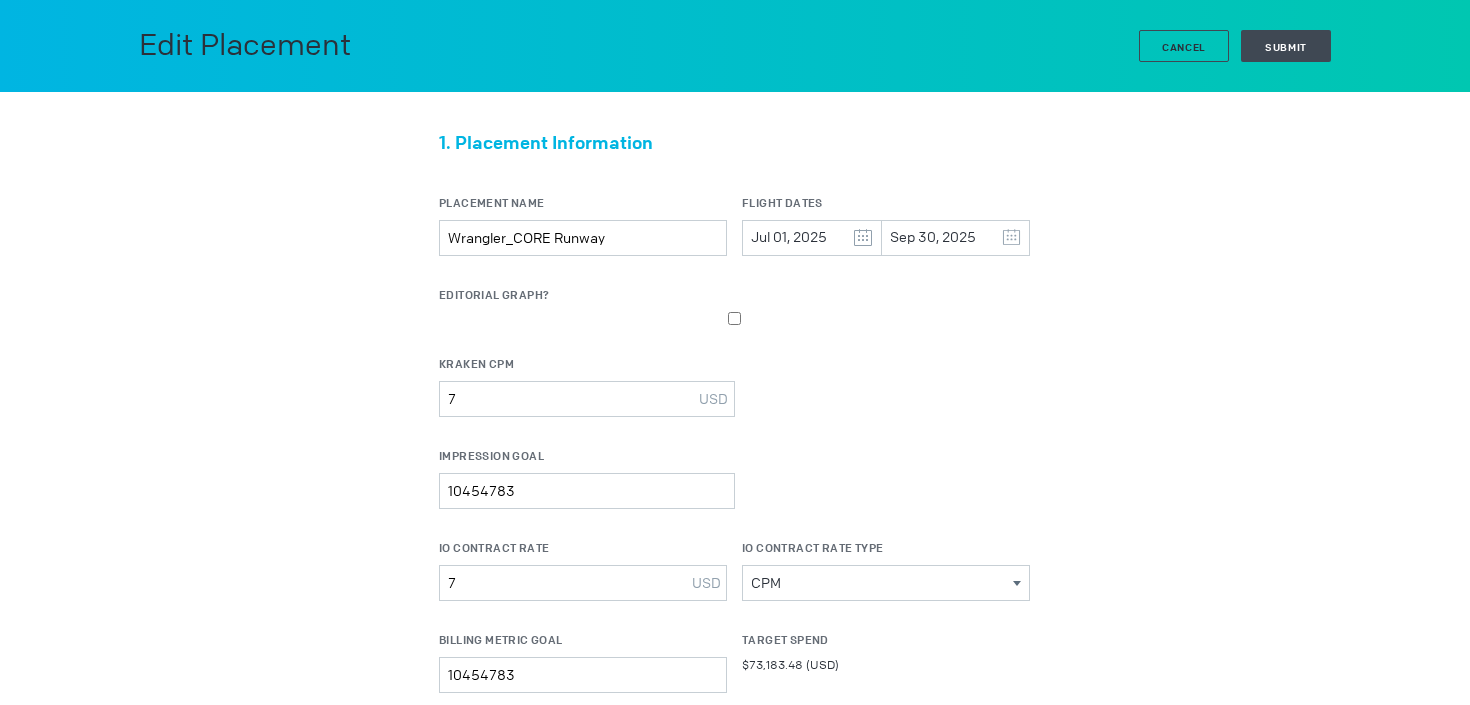 click on "1. Placement Information Placement Name Wrangler_CORE Runway Flight Dates Jul 01, 2025    Sep 30, 2025                                                                                 							 July 2025 							 						                          S M T W T F S                                           29 30 1 2 3 4 5 6 7 8 9 10 11 12 13 14 15 16 17 18 19 20 21 22 23 24 25 26 27 28 29 30 31 1 2                                                                                             							 August 2025 							 						                          S M T W T F S                                           27 28 29 30 31 1 2 3 4 5 6 7 8 9 10 11 12 13 14 15 16 17 18 19 20 21 22 23 24 25 26 27 28 29 30 31 1 2 3 4 5 6                                       Clear                  Editorial Graph? Placement Type Standard    Branded Takeover    Package    Custom Package    Added Value    Brand Study    Social Canvas Exclusive  Kraken CPM 7 USD Input value should be less than $[NUMBER] USD. Impression Goal [NUMBER] Io Contract Rate 7" at bounding box center (735, 560) 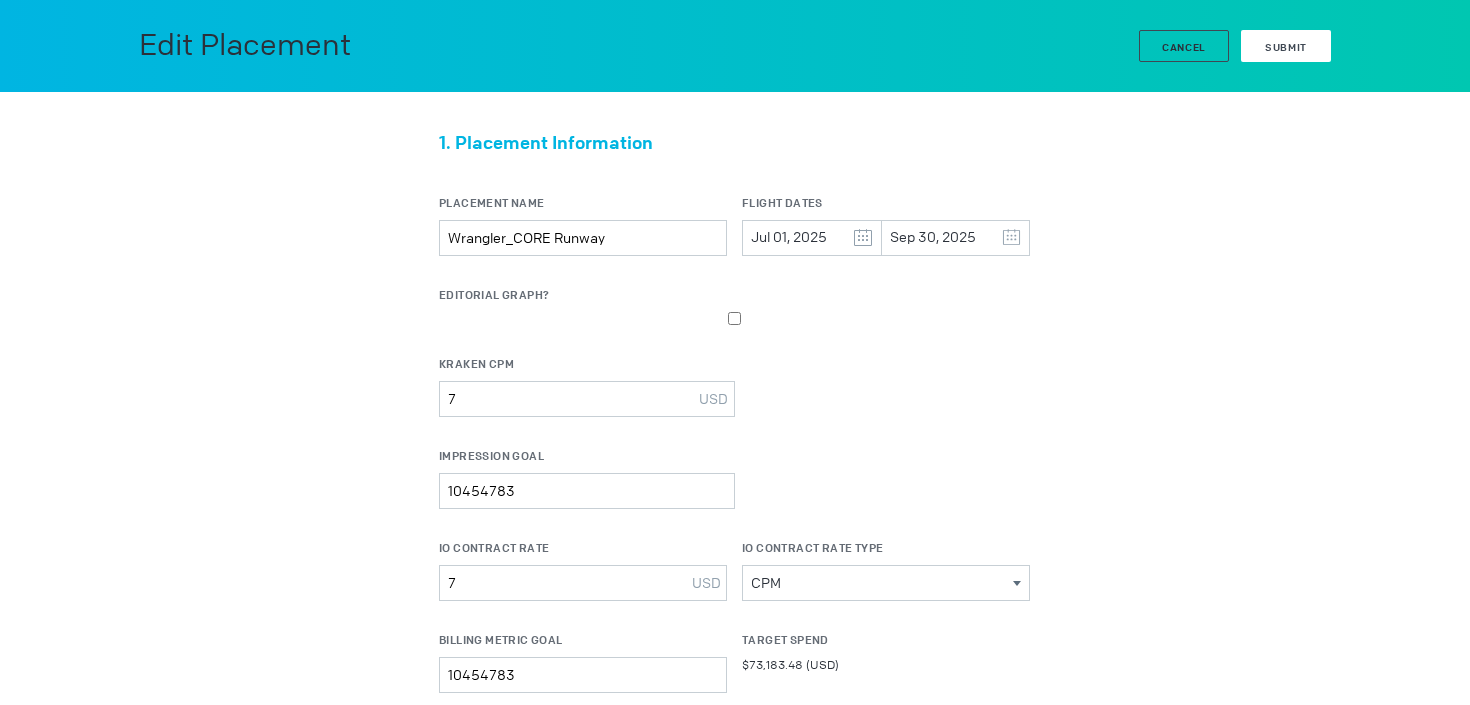click on "Submit" at bounding box center [1286, 47] 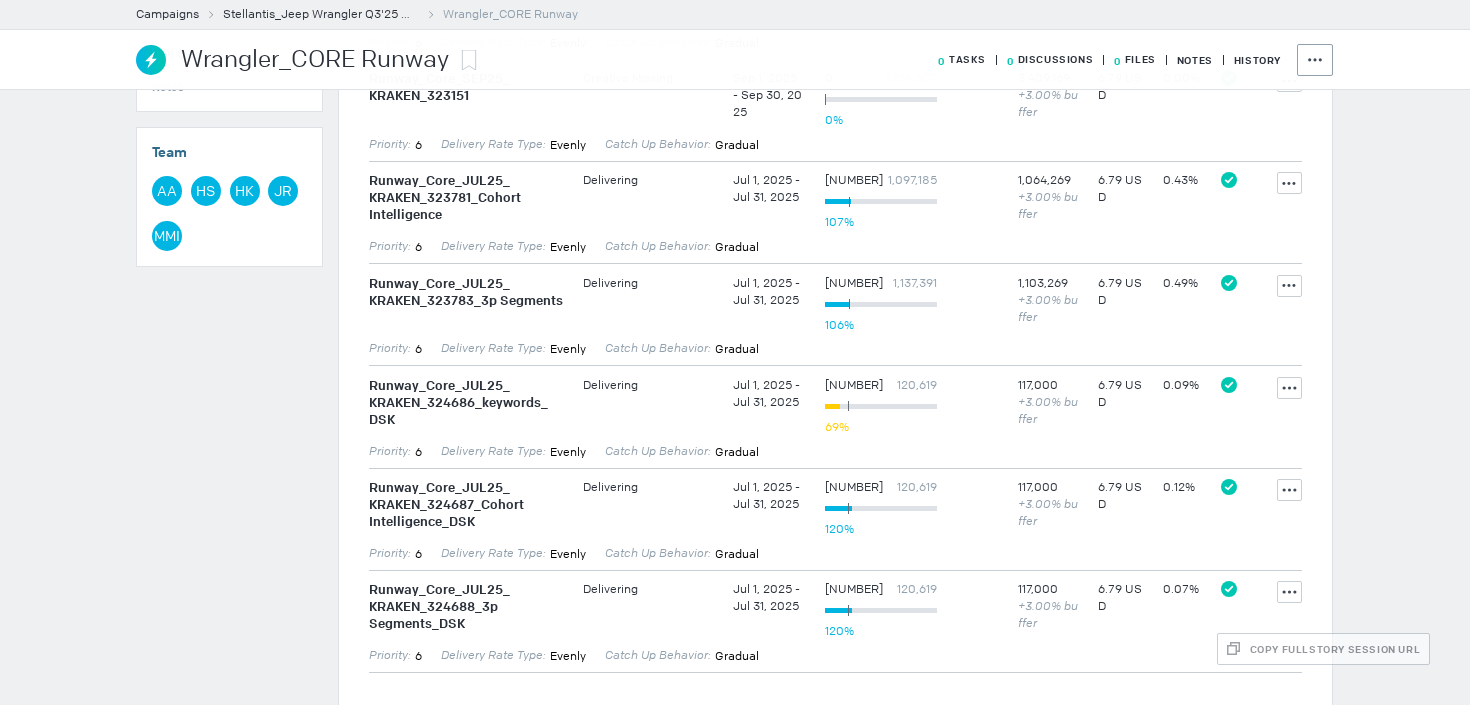 scroll, scrollTop: 952, scrollLeft: 0, axis: vertical 